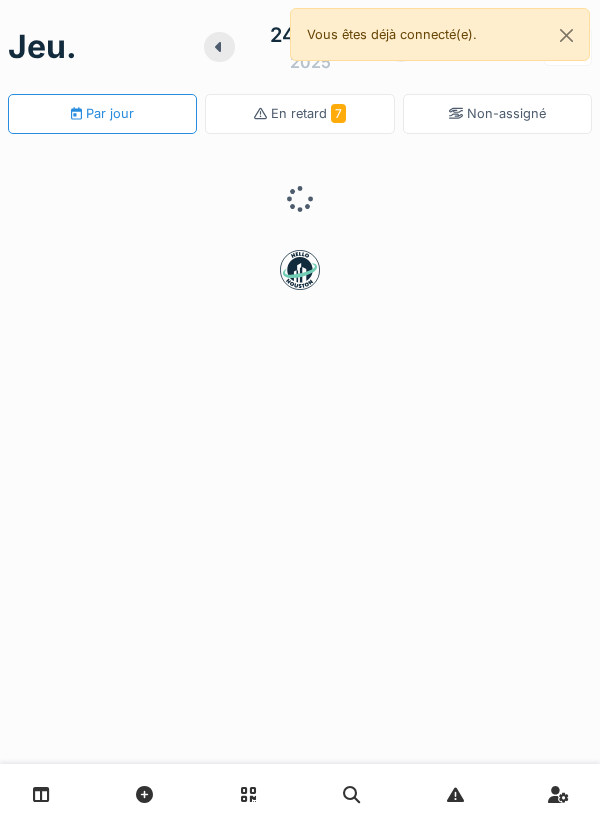 scroll, scrollTop: 0, scrollLeft: 0, axis: both 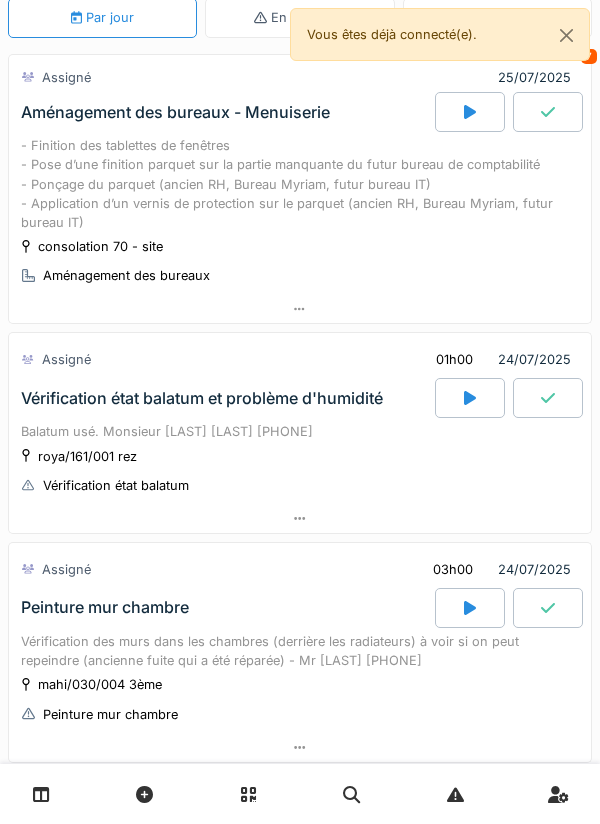 click 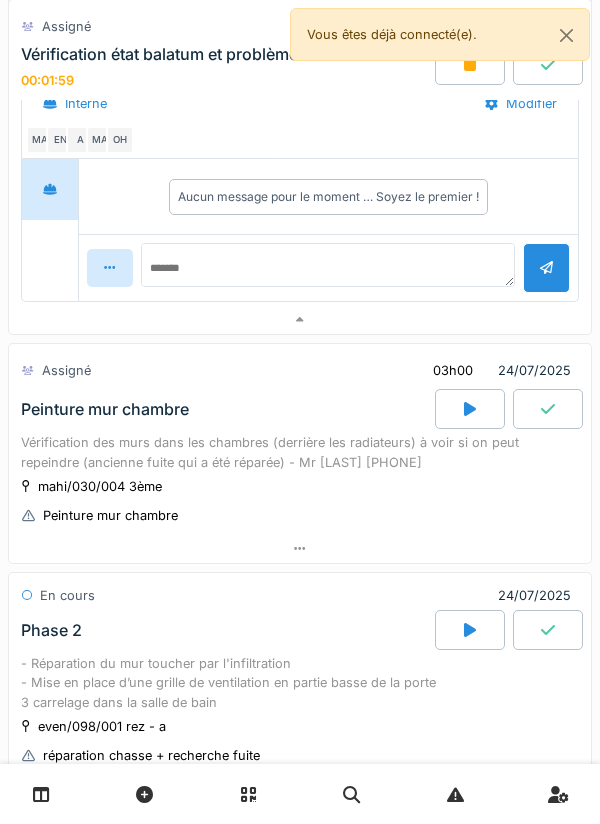 scroll, scrollTop: 763, scrollLeft: 0, axis: vertical 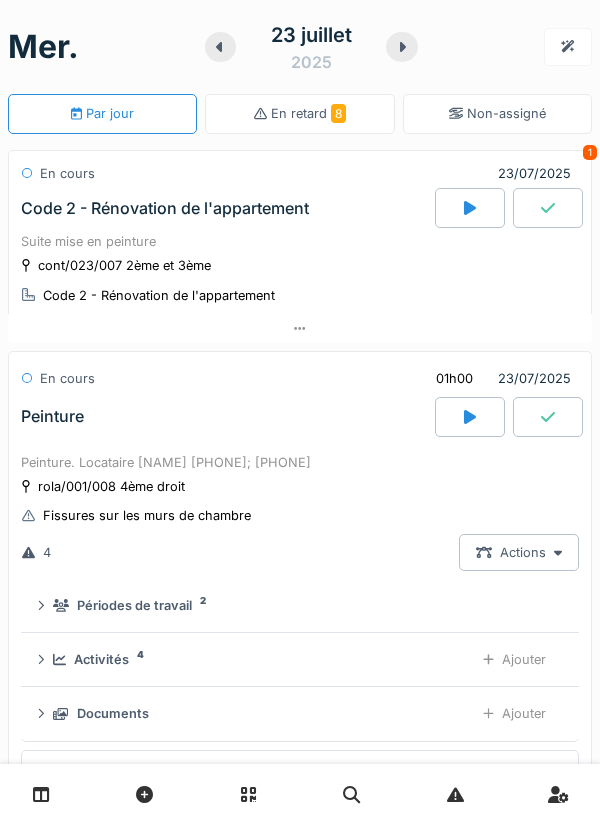 click 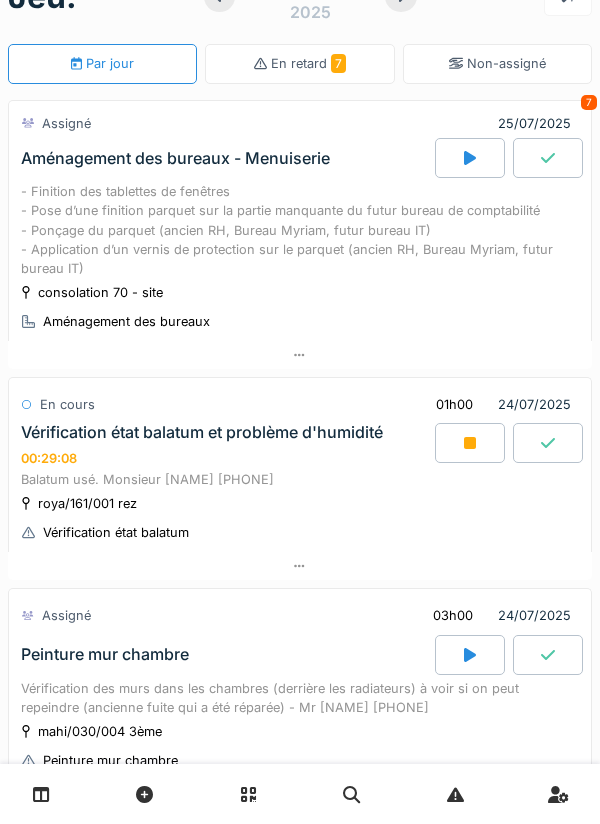 scroll, scrollTop: 56, scrollLeft: 0, axis: vertical 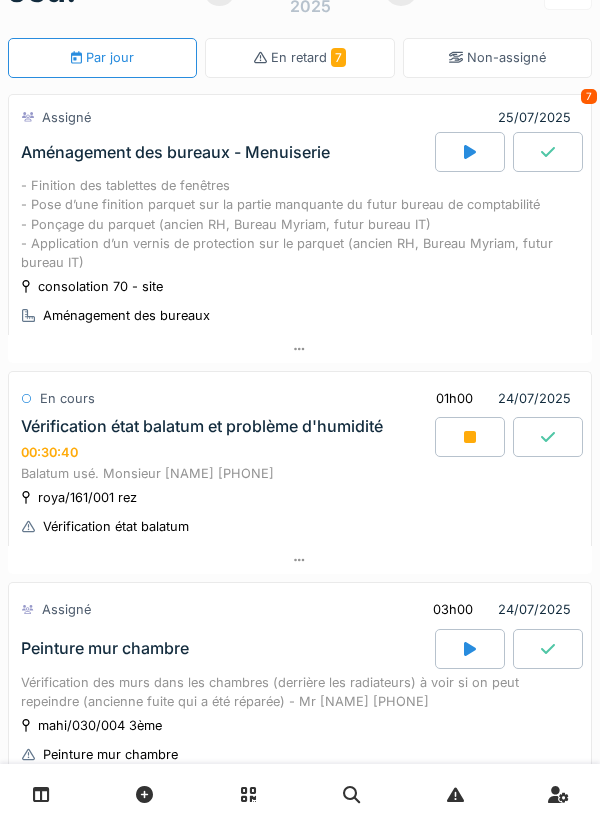 click on "Balatum usé. Monsieur [NAME] [PHONE]" at bounding box center [300, 473] 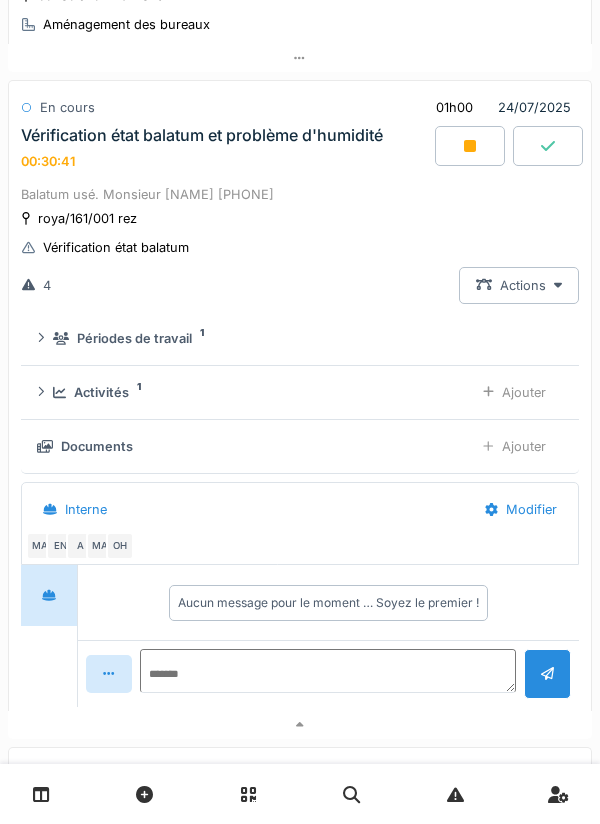 scroll, scrollTop: 348, scrollLeft: 0, axis: vertical 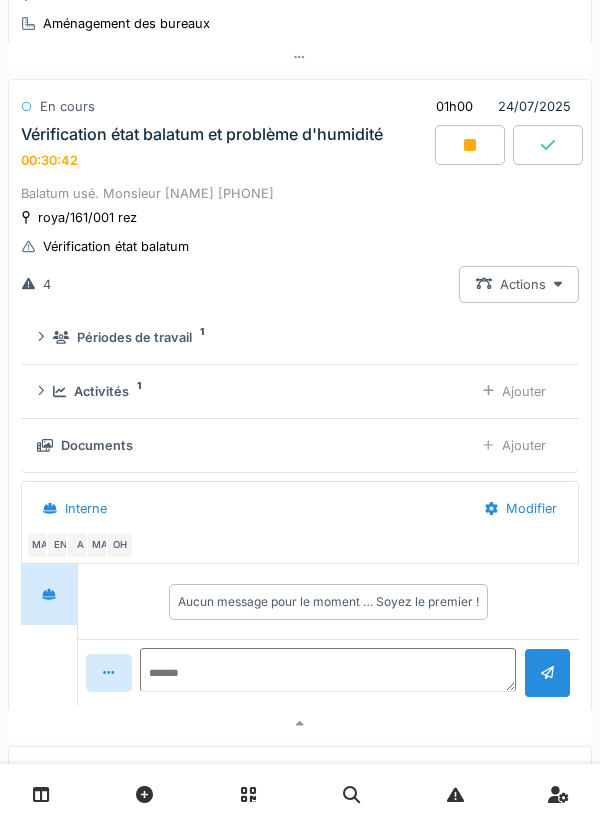 click on "Ajouter" at bounding box center [514, 445] 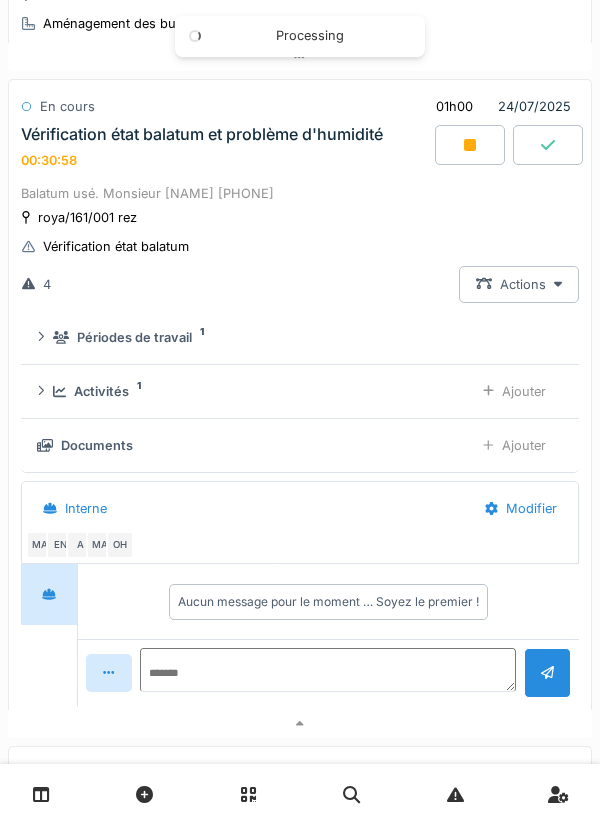 click on "Ajouter" at bounding box center [514, 445] 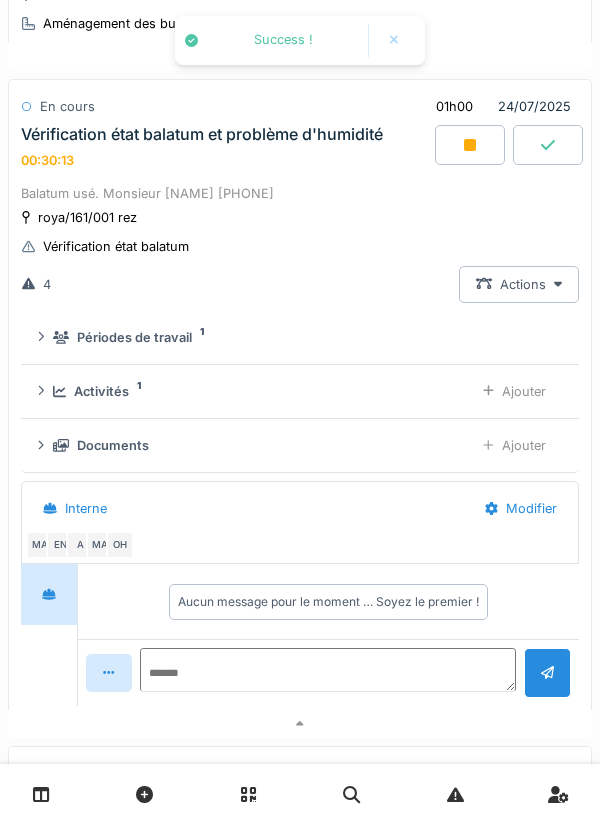 click on "Ajouter" at bounding box center [514, 445] 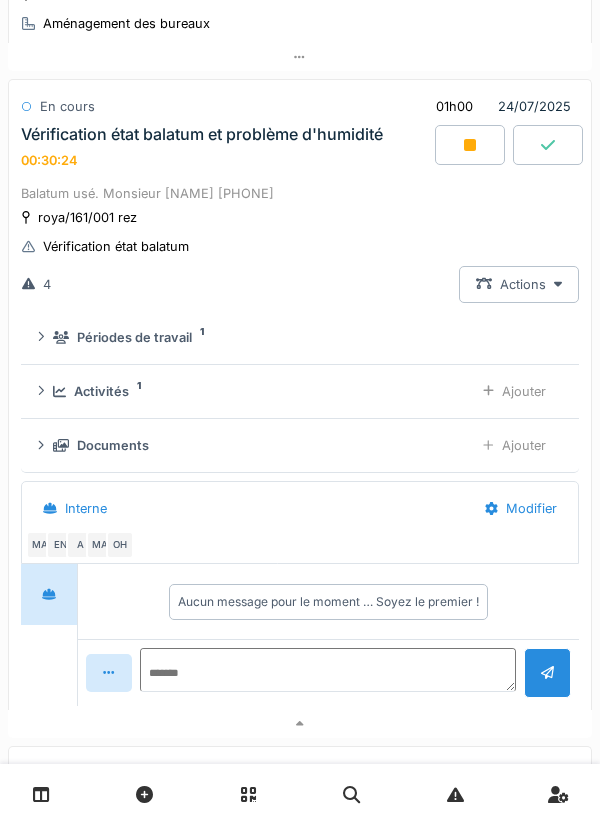 click on "Ajouter" at bounding box center (514, 445) 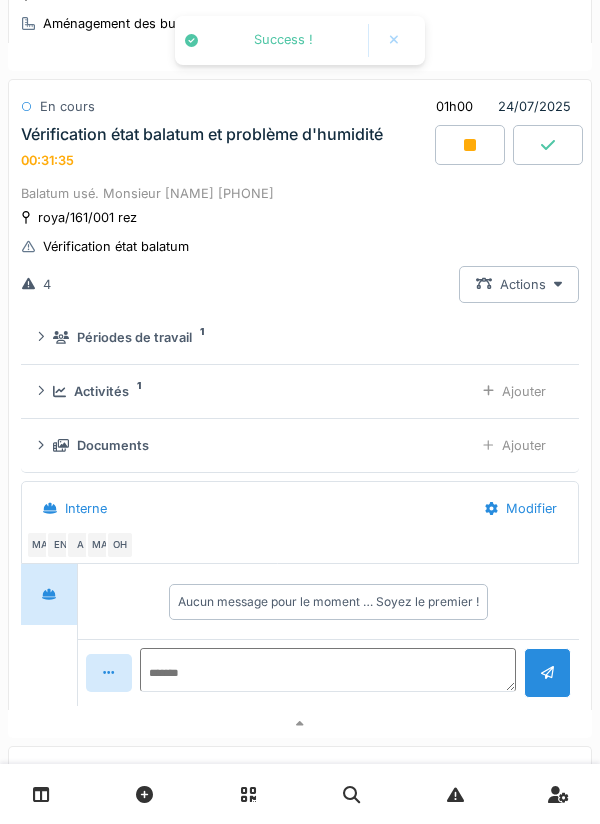 click on "Ajouter" at bounding box center (514, 445) 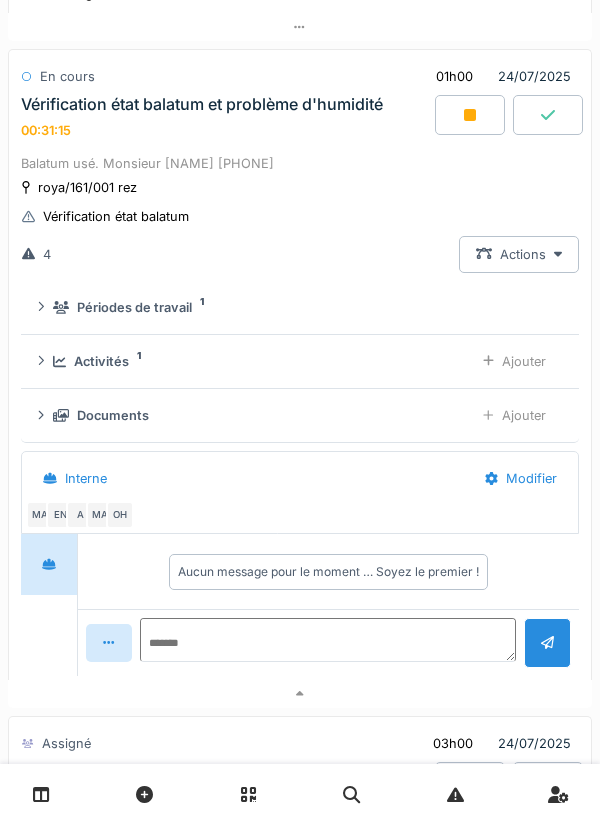 scroll, scrollTop: 379, scrollLeft: 0, axis: vertical 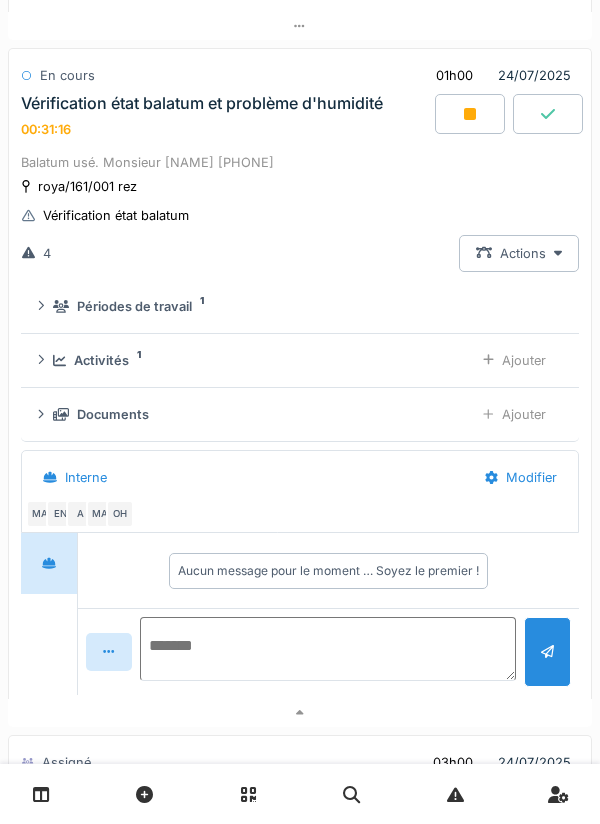click at bounding box center (328, 649) 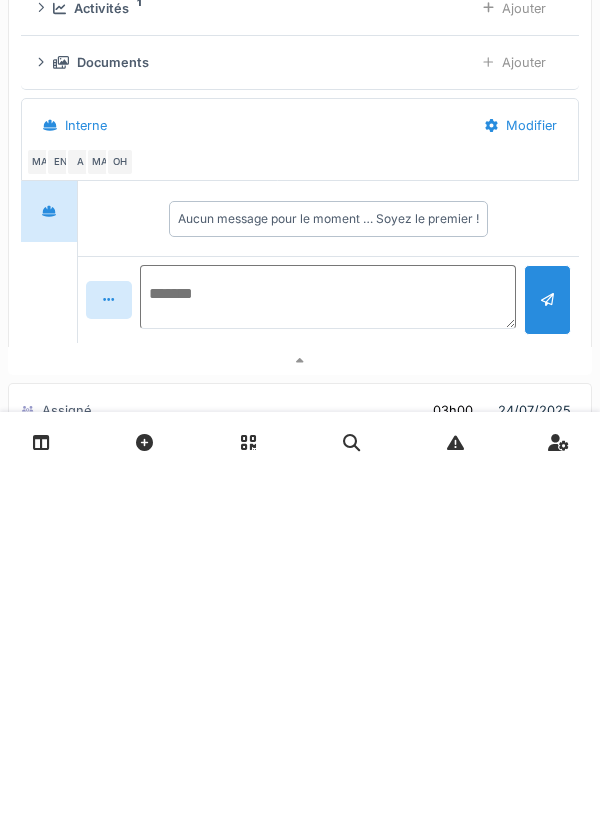 type on "*" 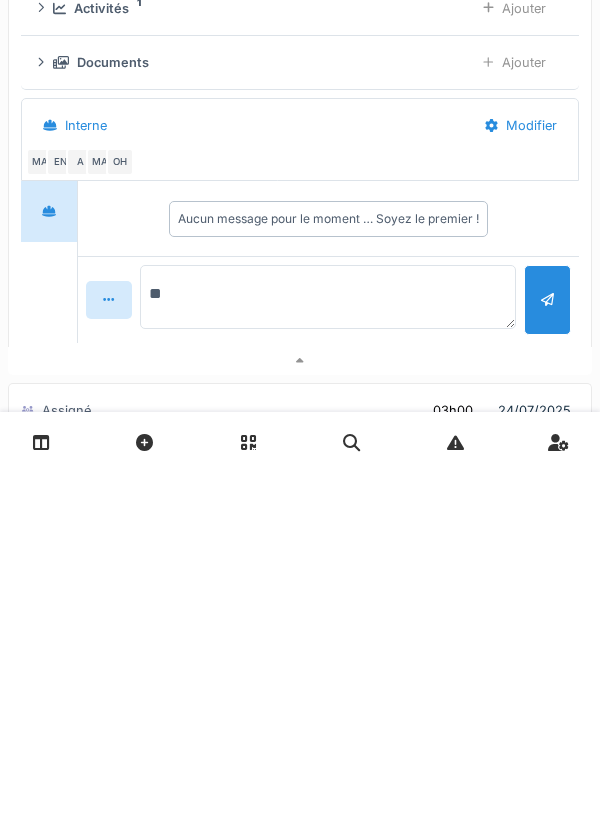 type on "*" 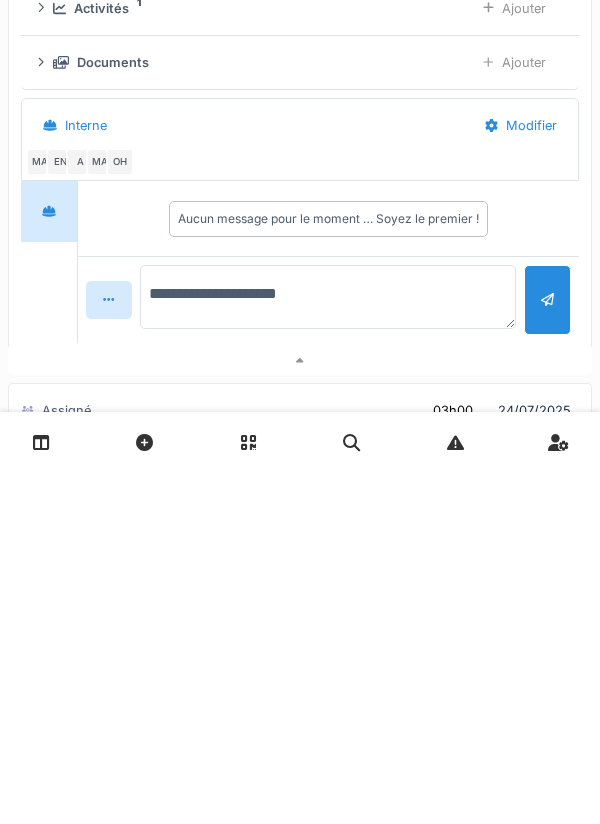 click on "**********" at bounding box center [328, 649] 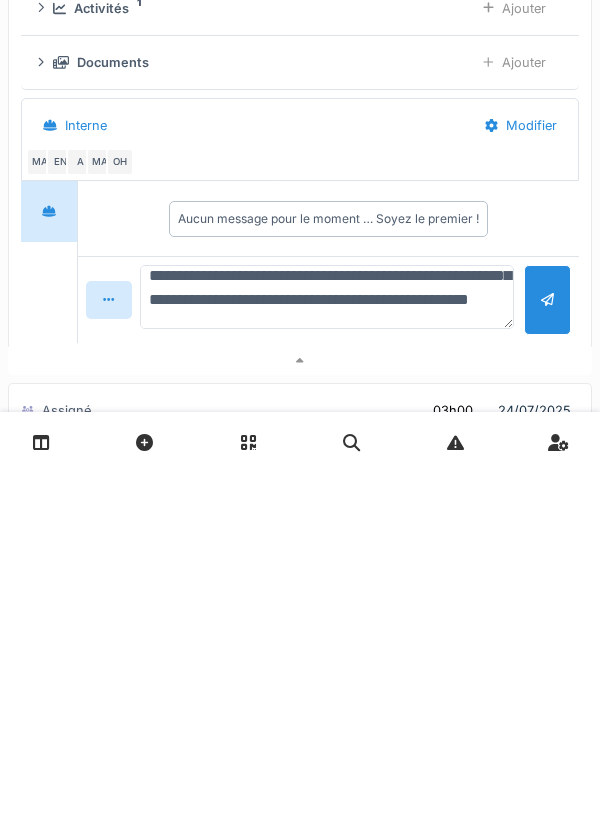 scroll, scrollTop: 95, scrollLeft: 0, axis: vertical 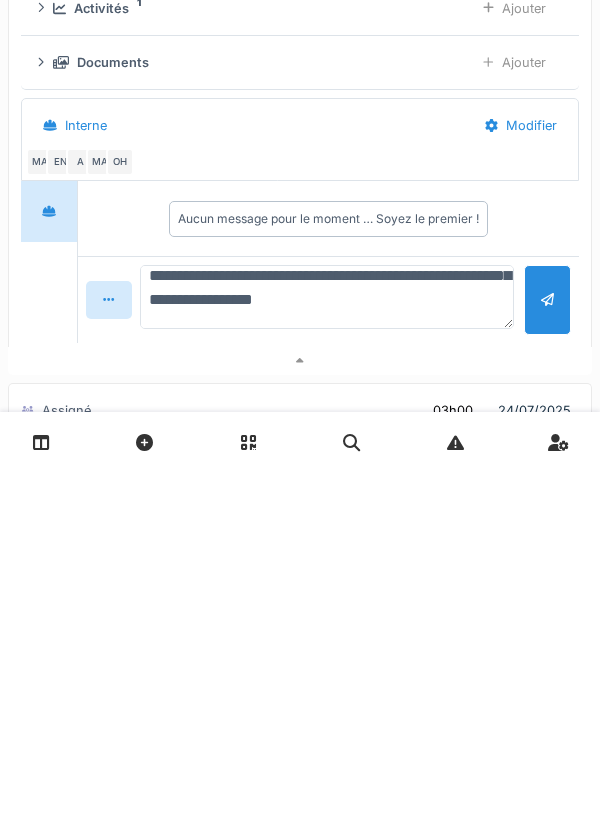 type on "**********" 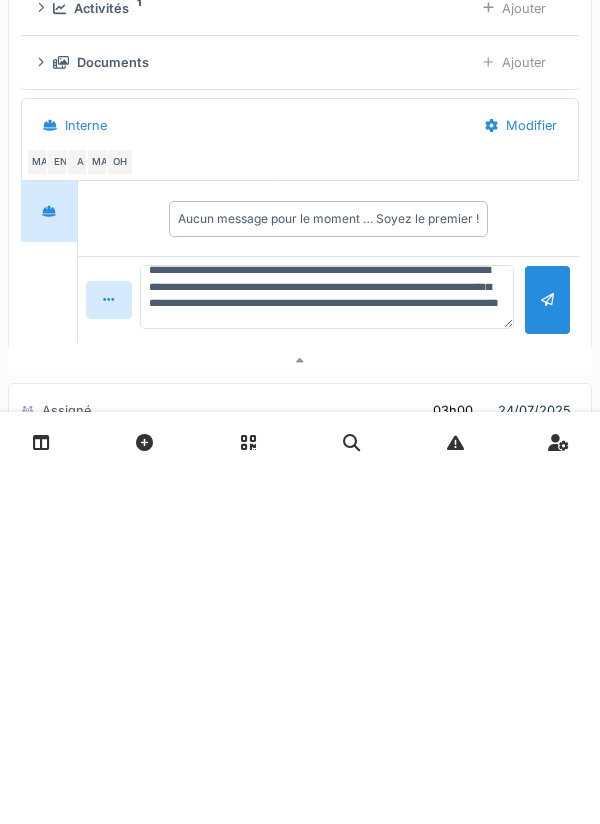 click at bounding box center [547, 651] 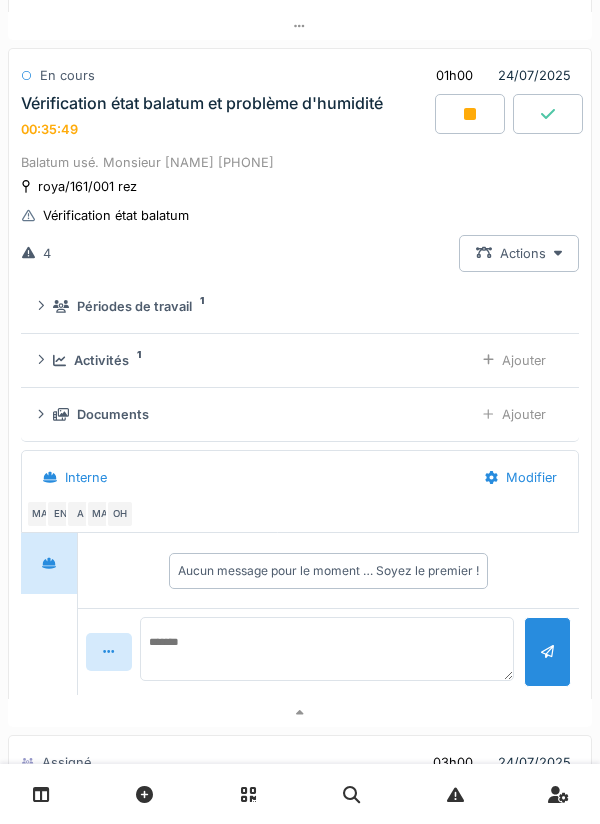 scroll, scrollTop: 0, scrollLeft: 0, axis: both 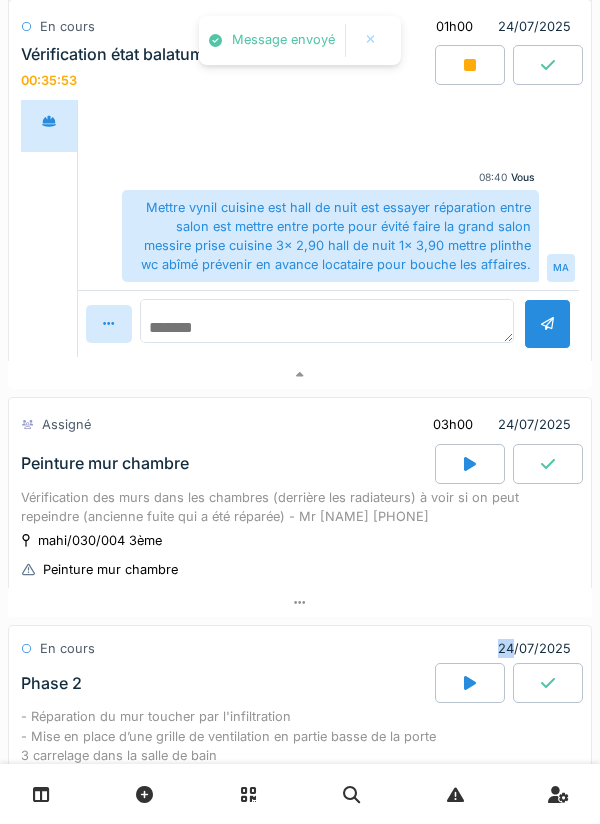click at bounding box center (327, 321) 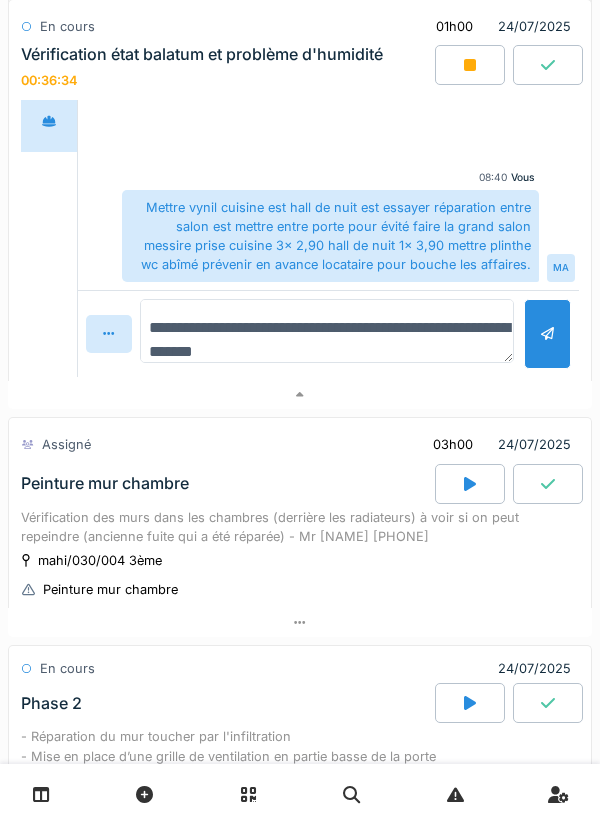 type on "**********" 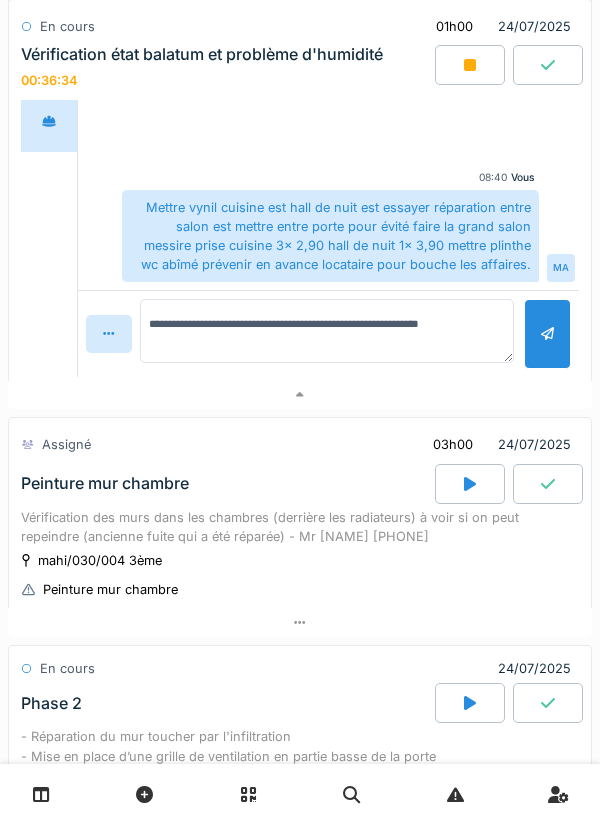 click at bounding box center [547, 333] 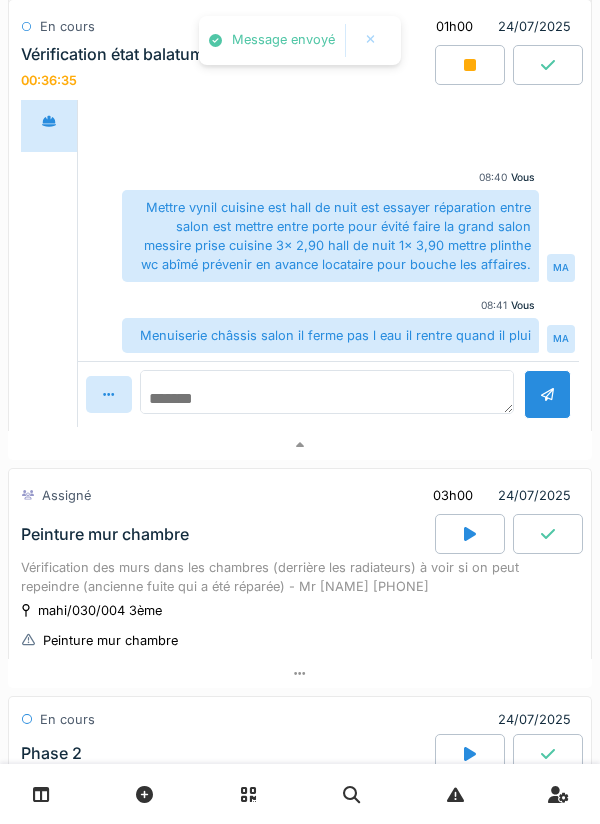 click at bounding box center (327, 392) 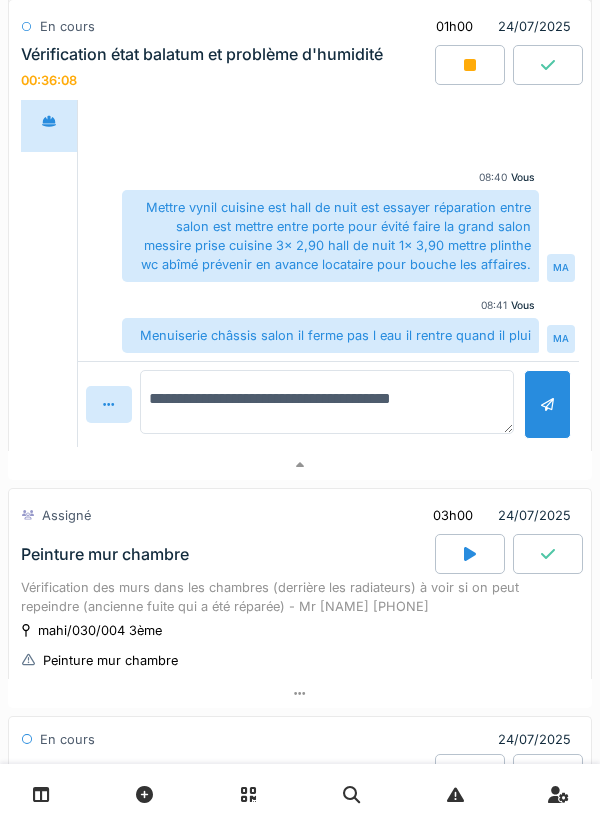 type on "**********" 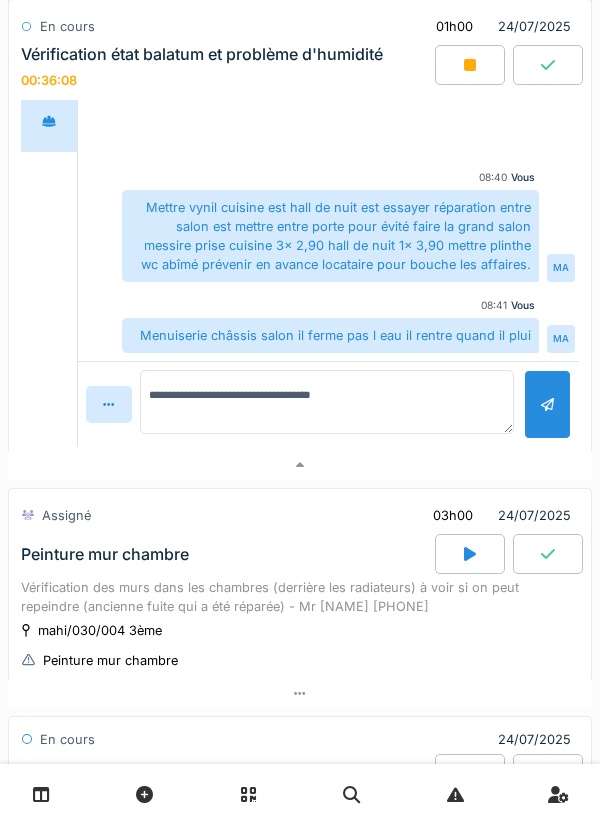 click at bounding box center [547, 404] 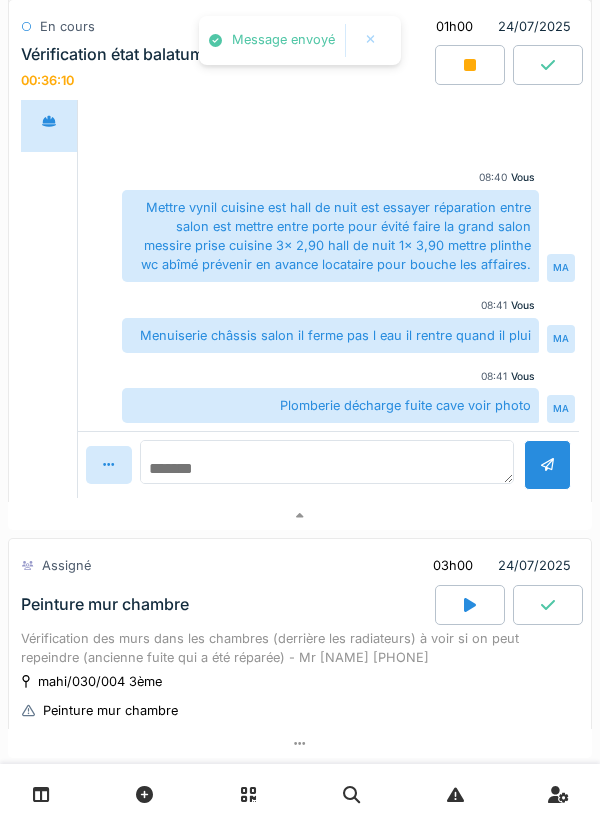 click at bounding box center (327, 462) 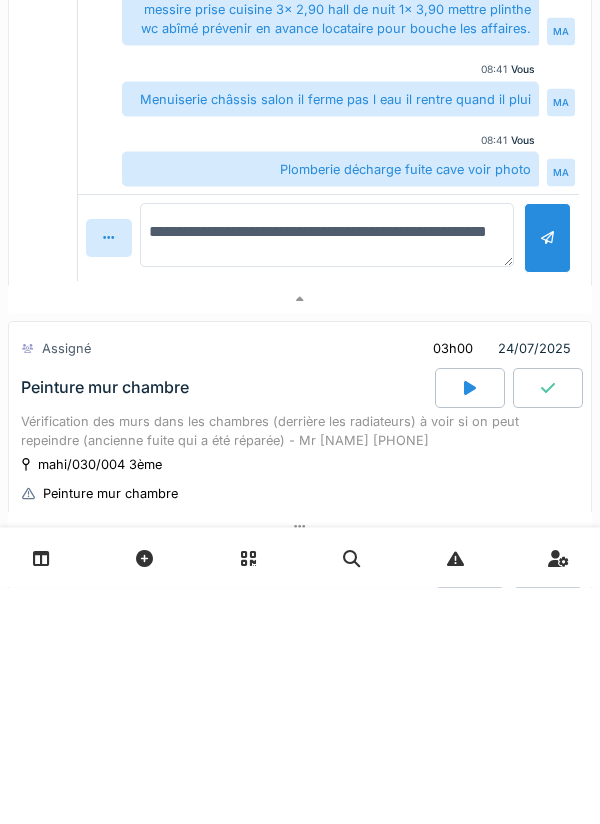 type on "**********" 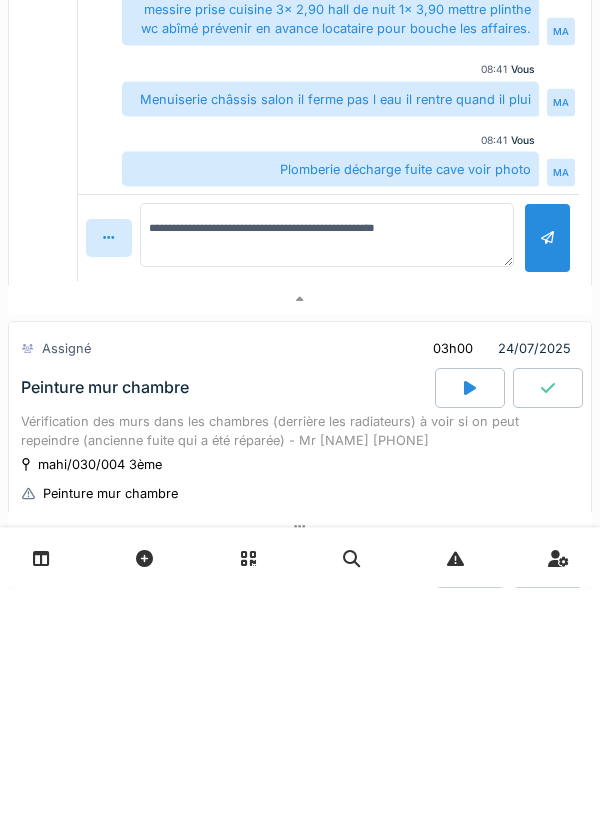 click at bounding box center (547, 474) 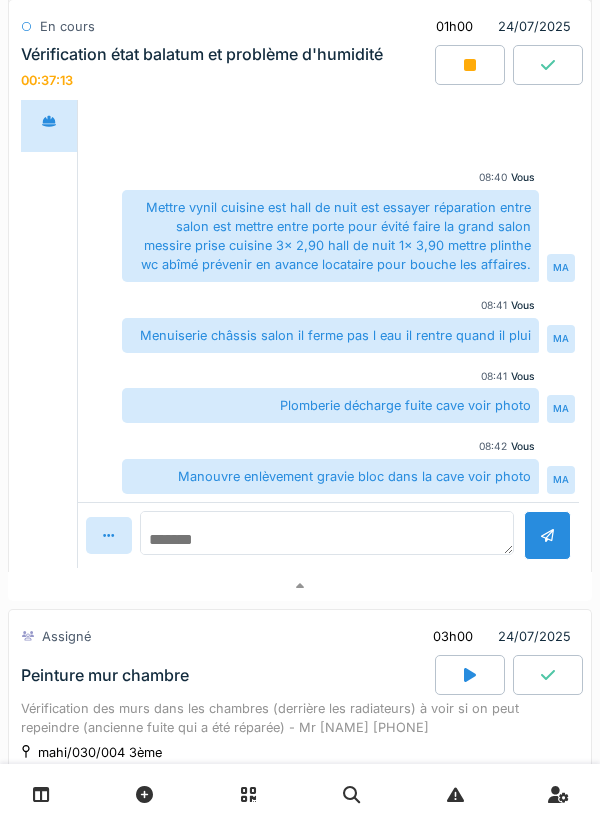 click at bounding box center [327, 533] 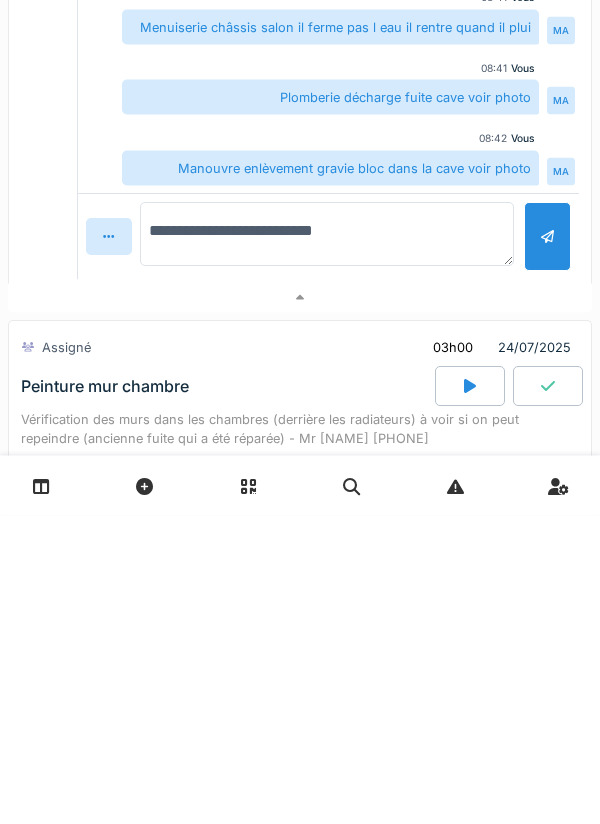 type on "**********" 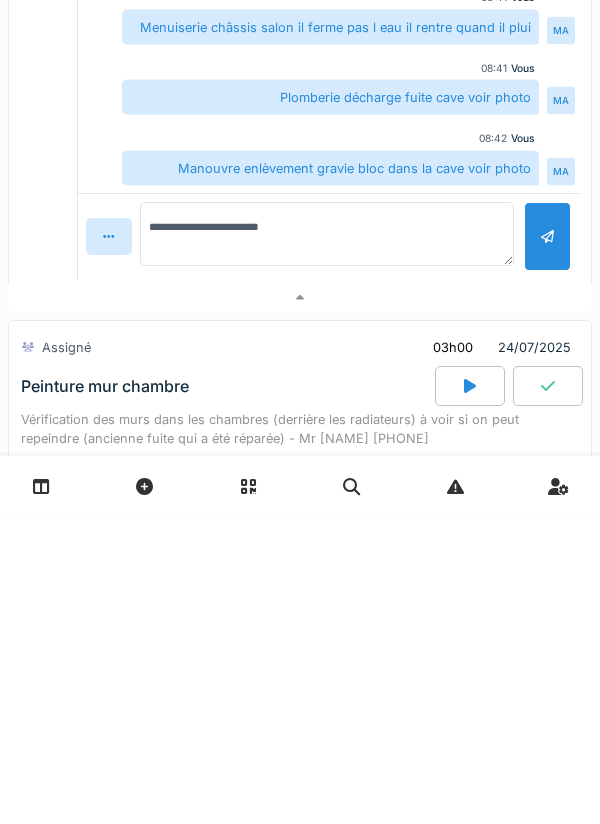 click at bounding box center (547, 545) 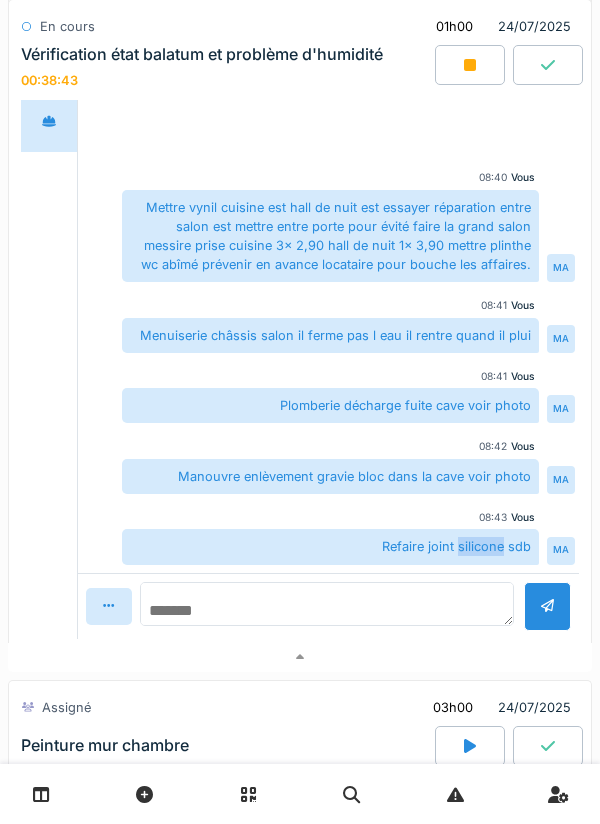 click at bounding box center [327, 604] 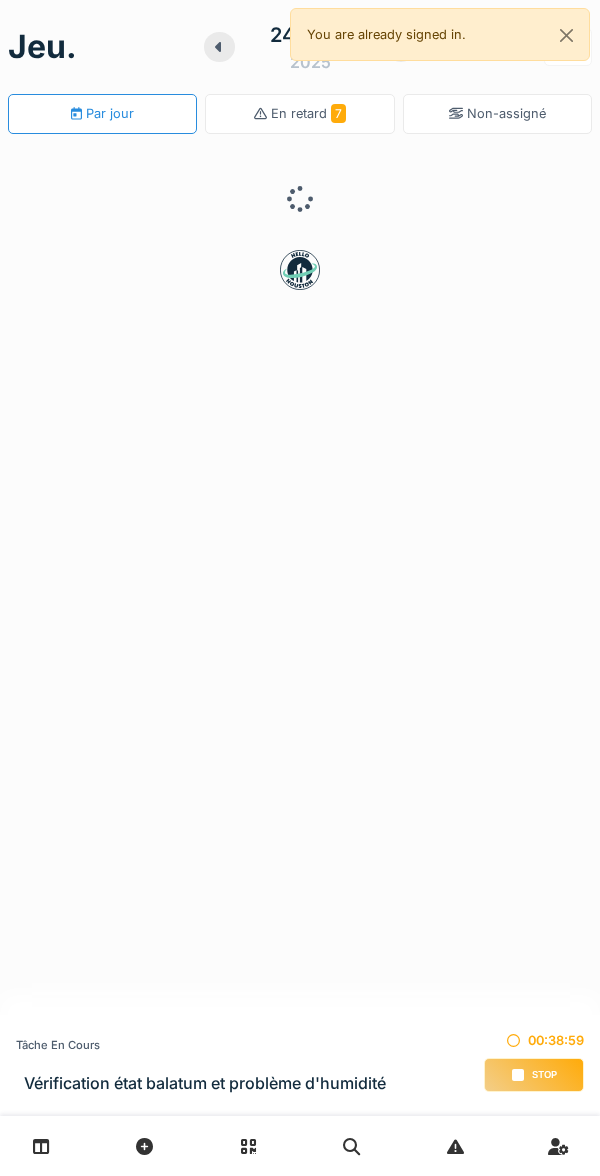 scroll, scrollTop: 0, scrollLeft: 0, axis: both 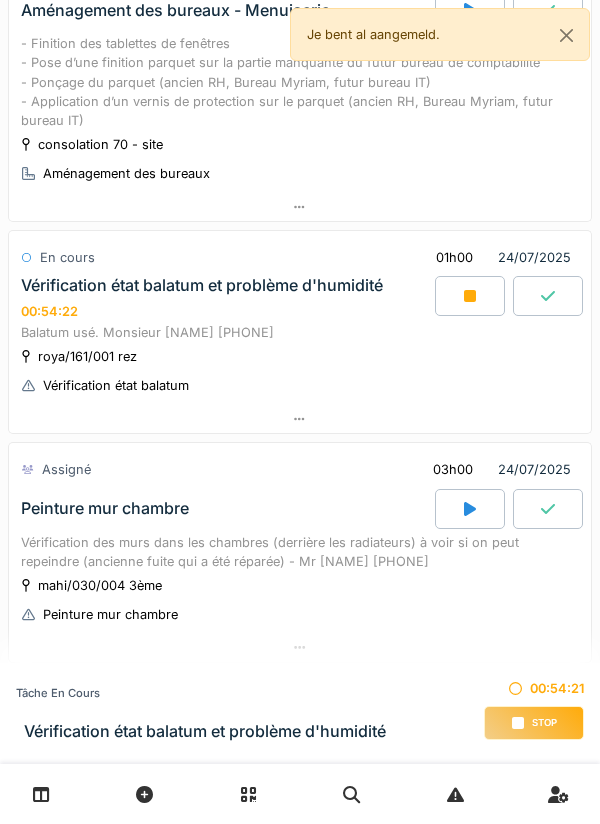 click on "Balatum usé. Monsieur [NAME] [PHONE]" at bounding box center (300, 332) 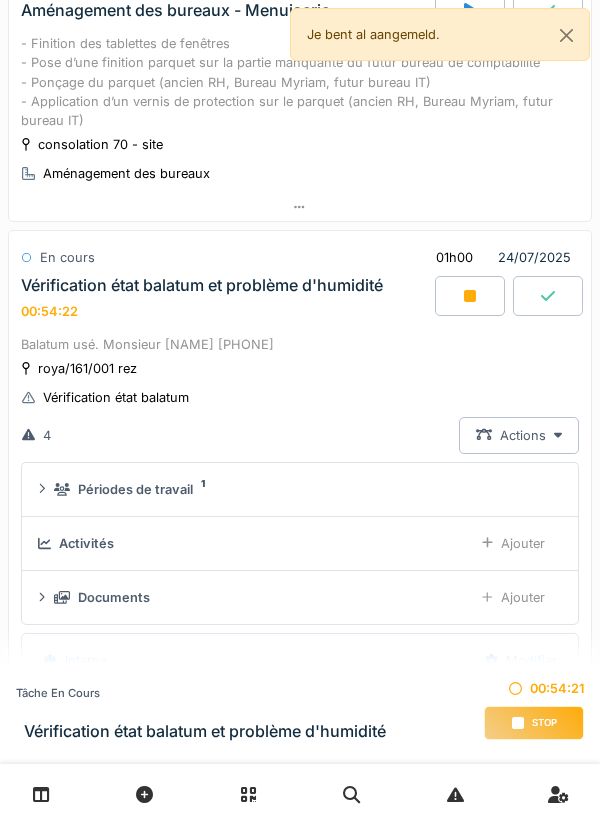 scroll, scrollTop: 348, scrollLeft: 0, axis: vertical 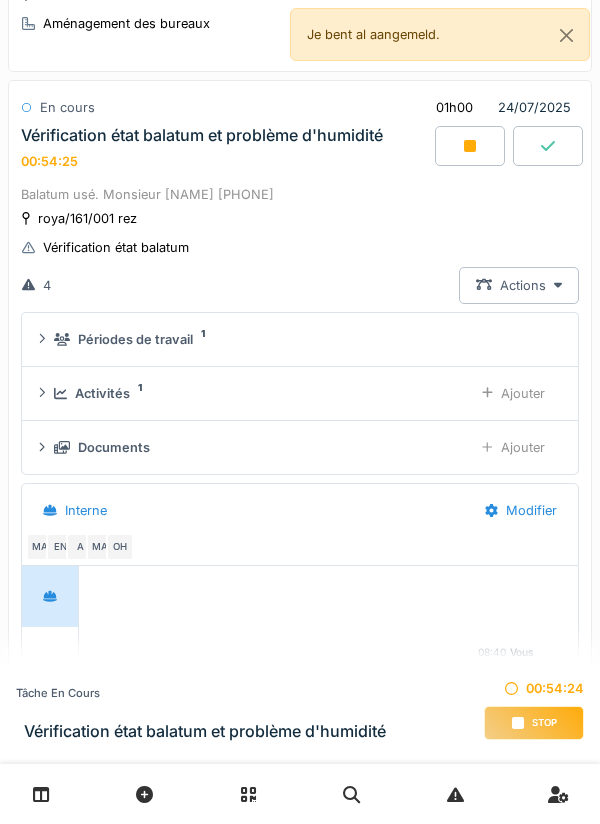 click on "Activités" at bounding box center [102, 393] 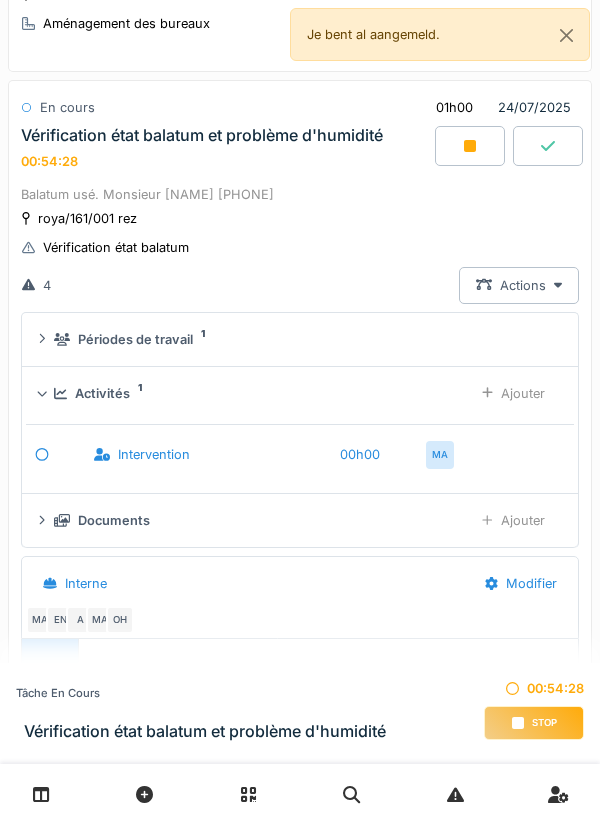 click on "Intervention" at bounding box center [213, 454] 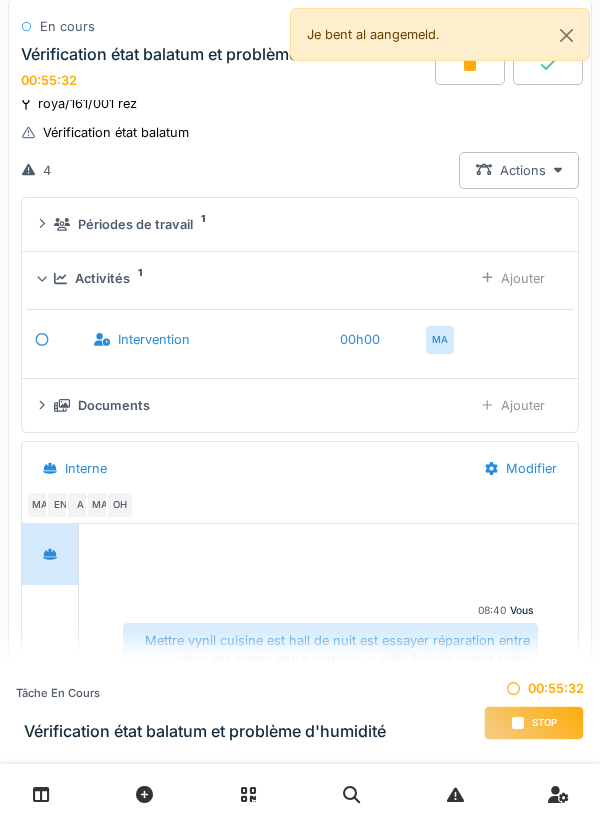 scroll, scrollTop: 451, scrollLeft: 0, axis: vertical 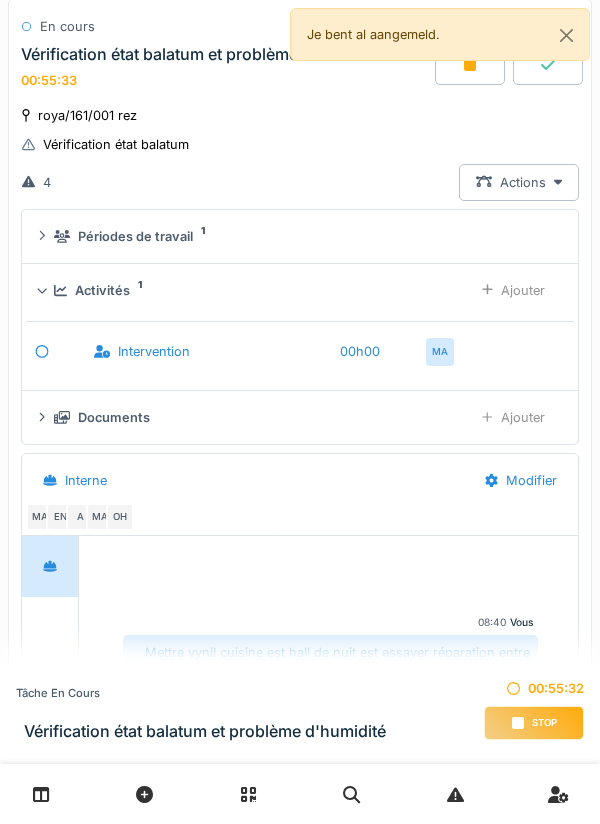 click on "Activités 1" at bounding box center (255, 290) 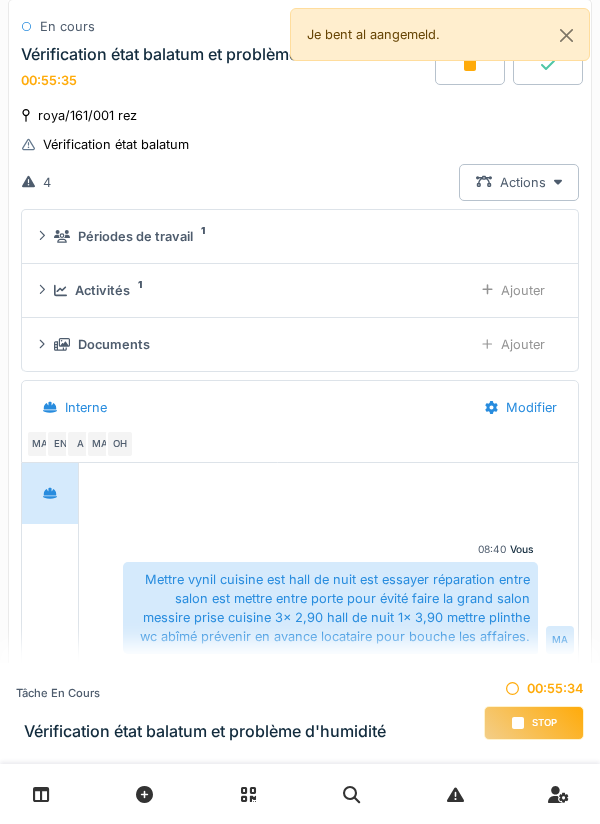 click on "Activités 1" at bounding box center (255, 290) 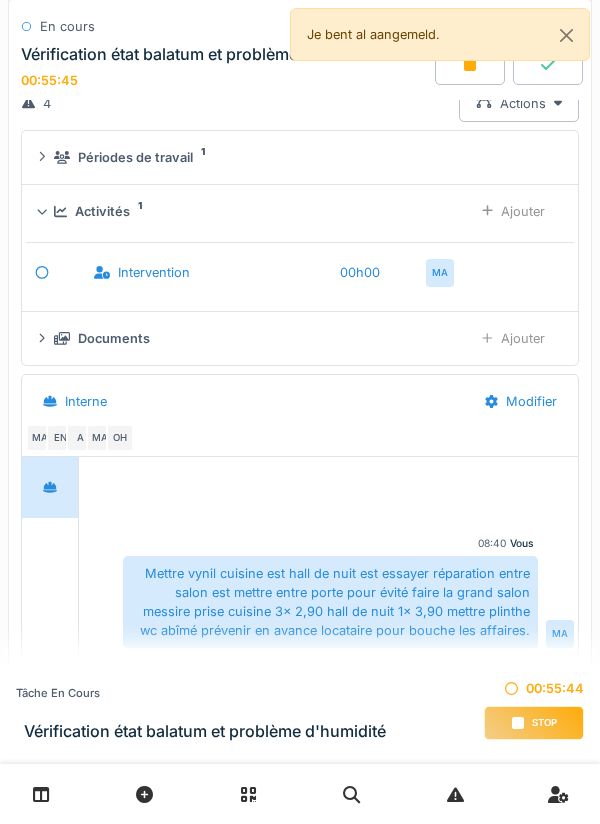 scroll, scrollTop: 529, scrollLeft: 0, axis: vertical 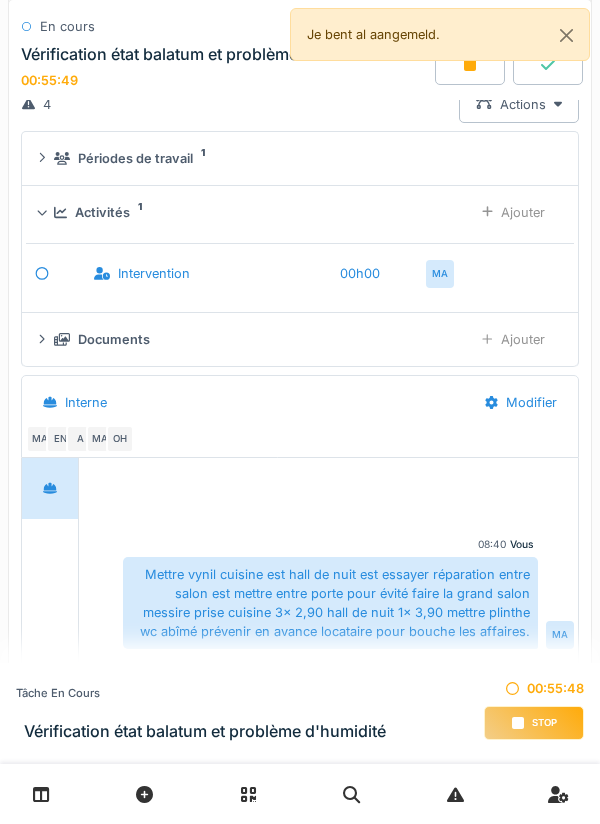 click at bounding box center [60, 273] 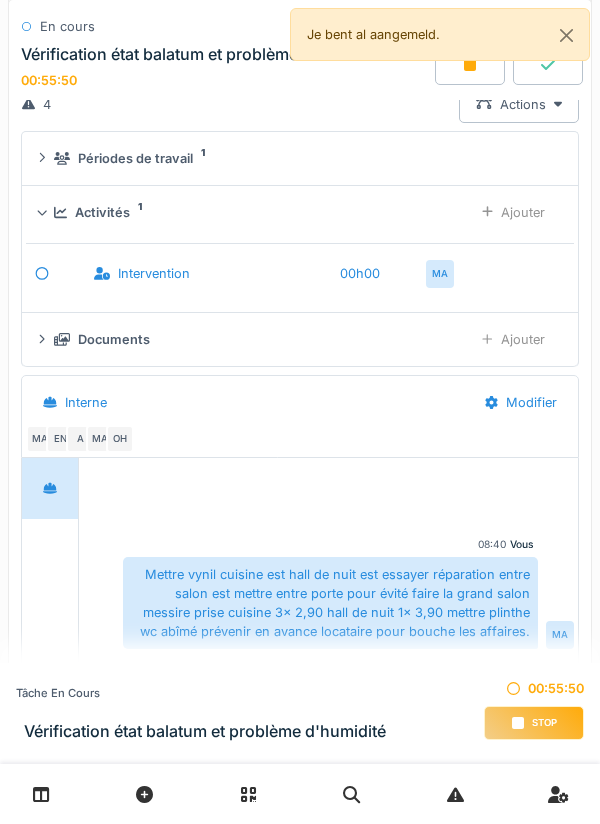 click at bounding box center [60, 273] 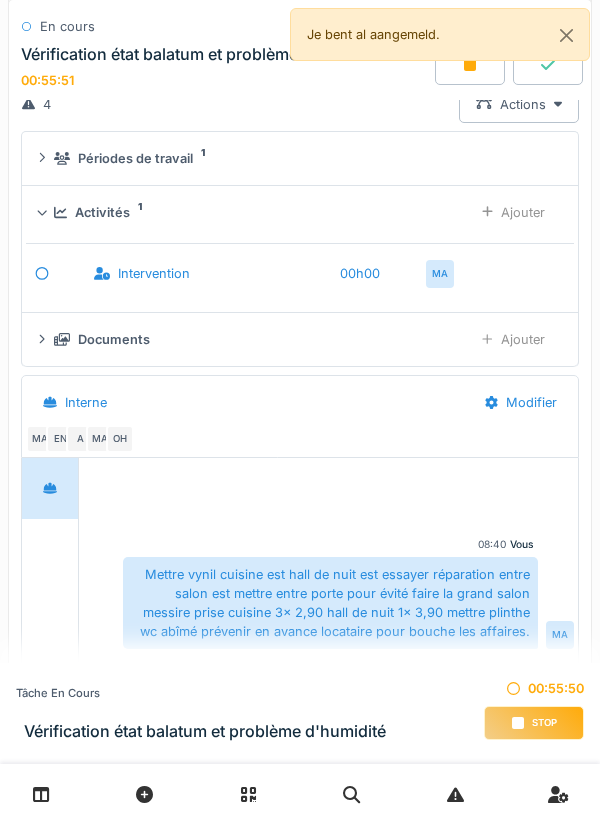 click on "Intervention 00h00 MA" at bounding box center (300, 267) 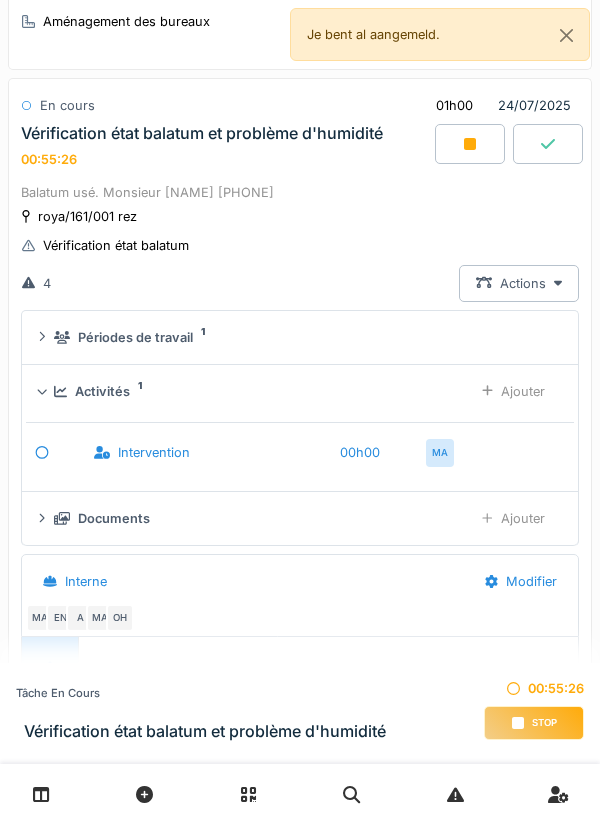 scroll, scrollTop: 357, scrollLeft: 0, axis: vertical 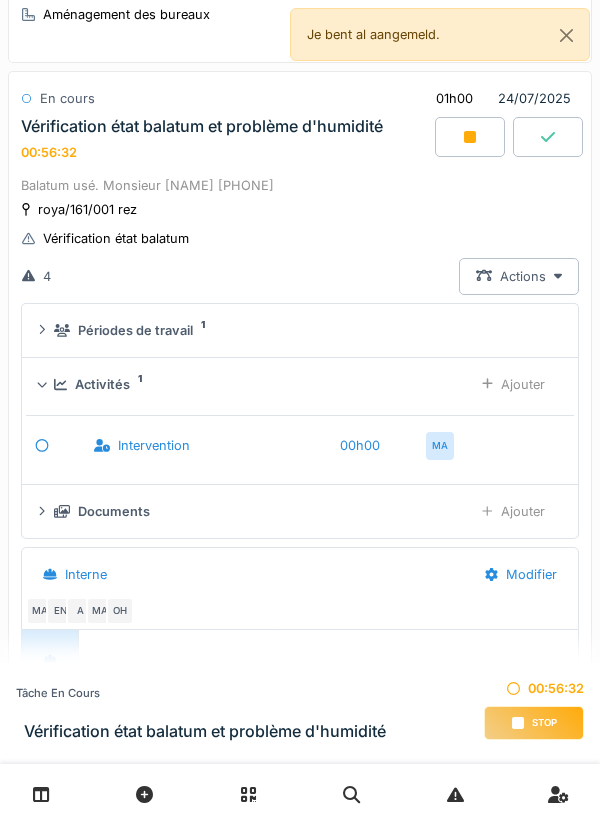 click on "Activités" at bounding box center (102, 384) 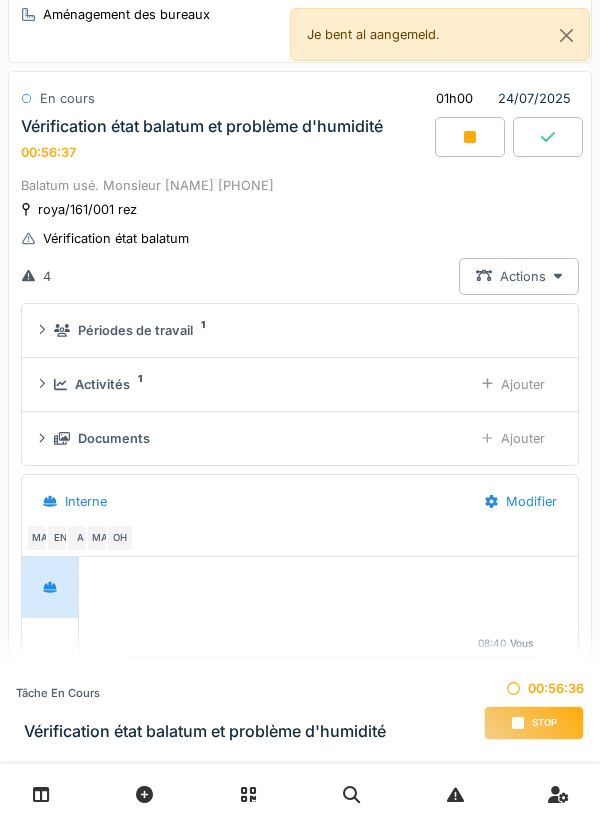 click on "Ajouter" at bounding box center [513, 384] 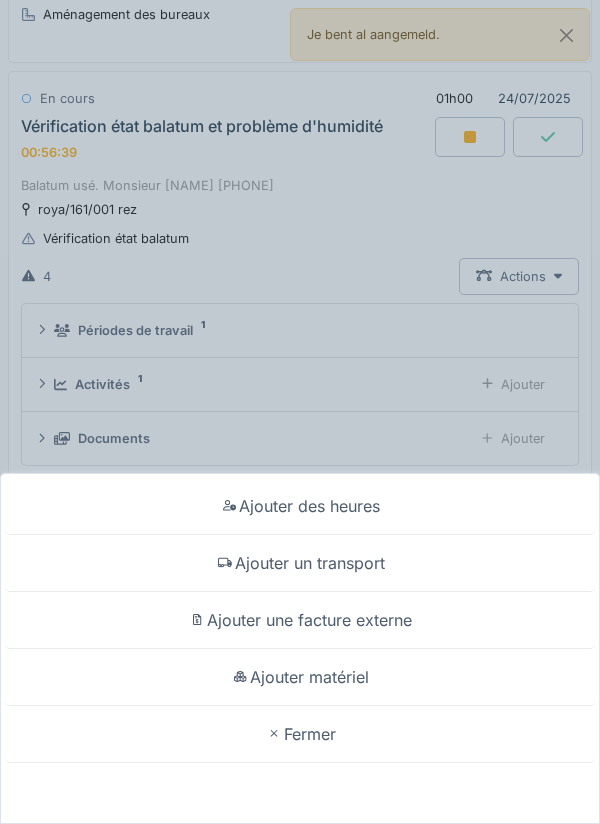 click on "Ajouter un transport" at bounding box center (300, 563) 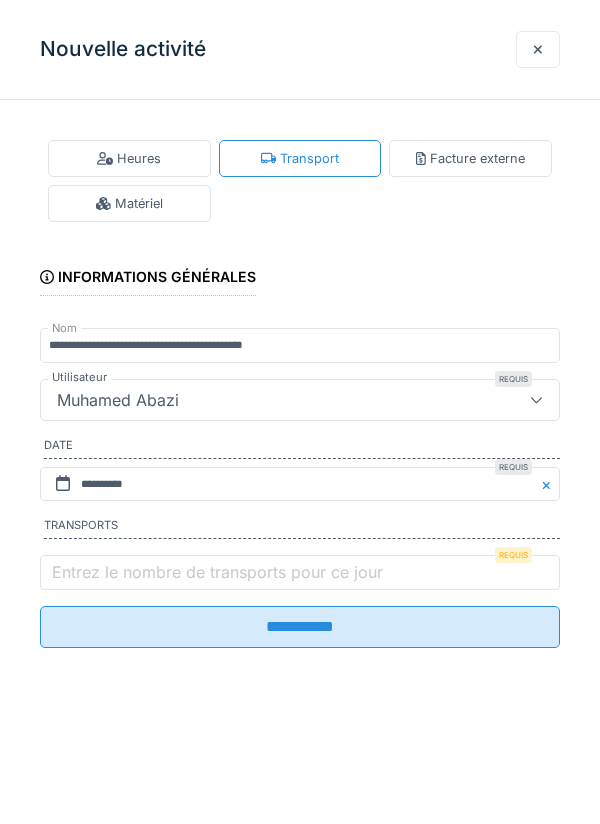 click on "Entrez le nombre de transports pour ce jour" at bounding box center (217, 572) 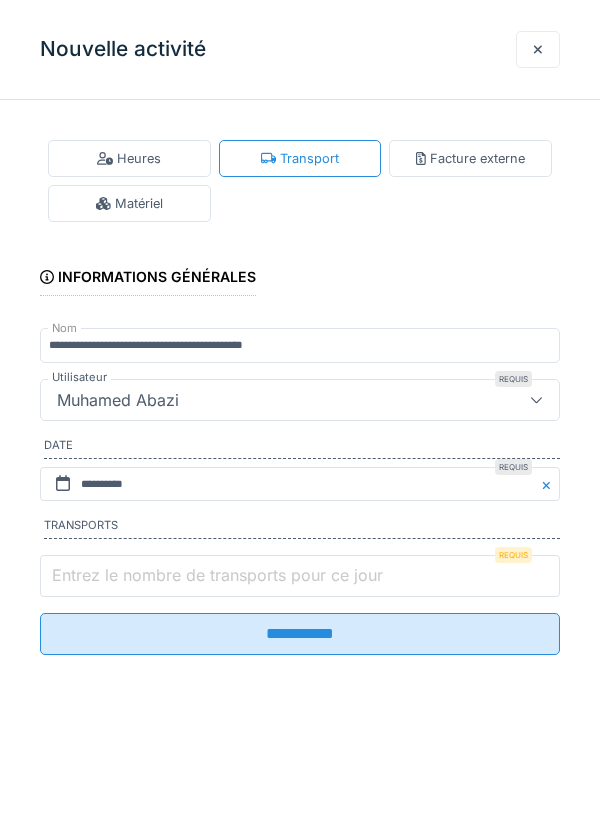 click on "Entrez le nombre de transports pour ce jour" at bounding box center [300, 576] 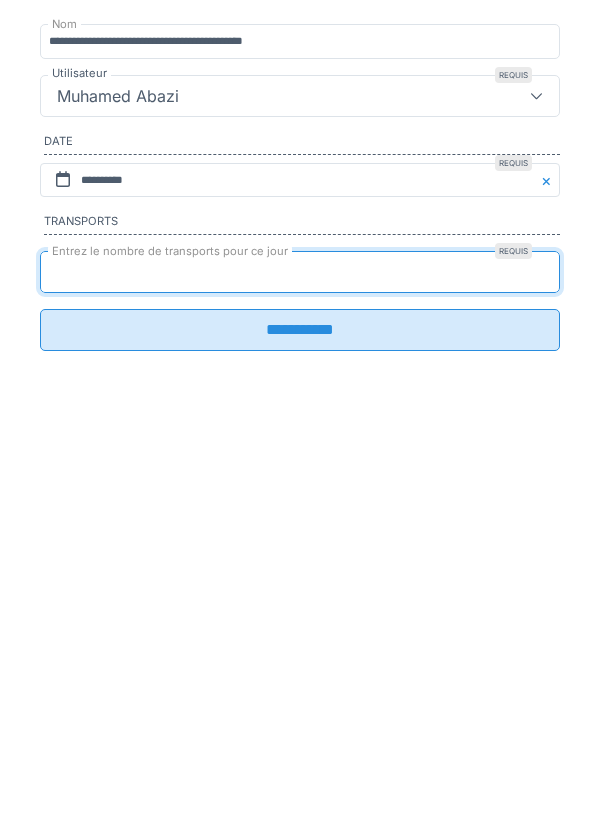 type on "*" 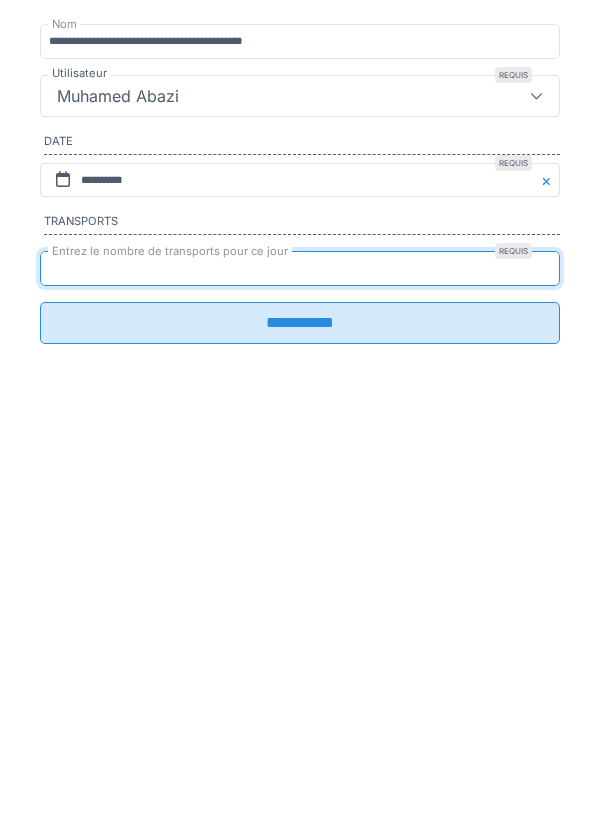 click on "**********" at bounding box center [300, 627] 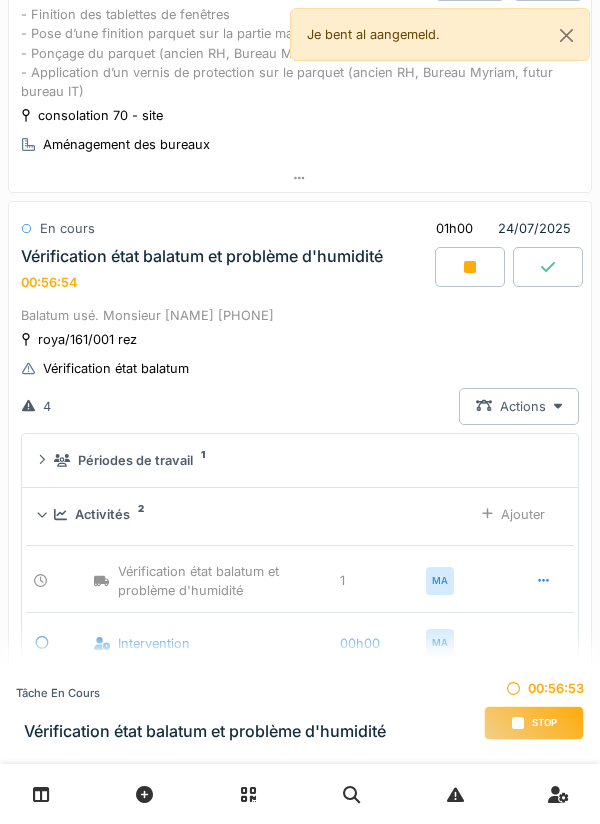 scroll, scrollTop: 201, scrollLeft: 0, axis: vertical 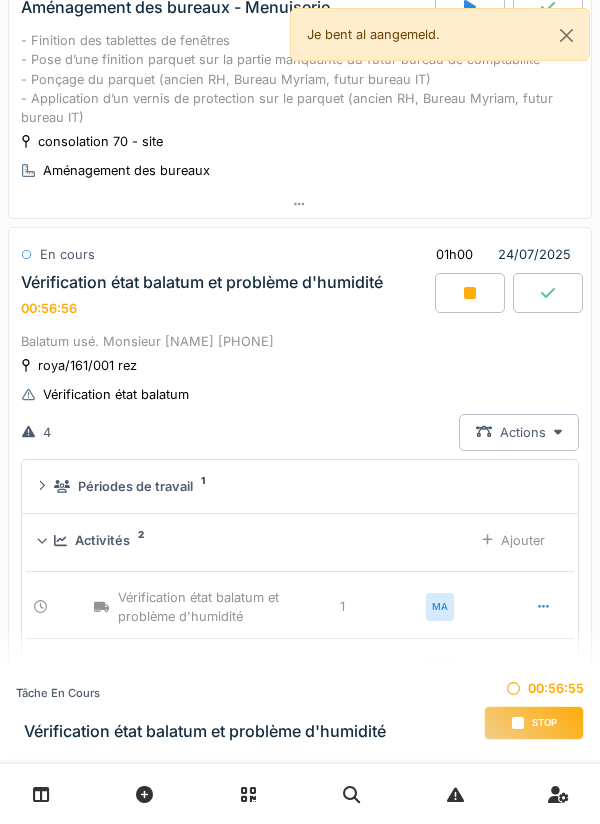 click 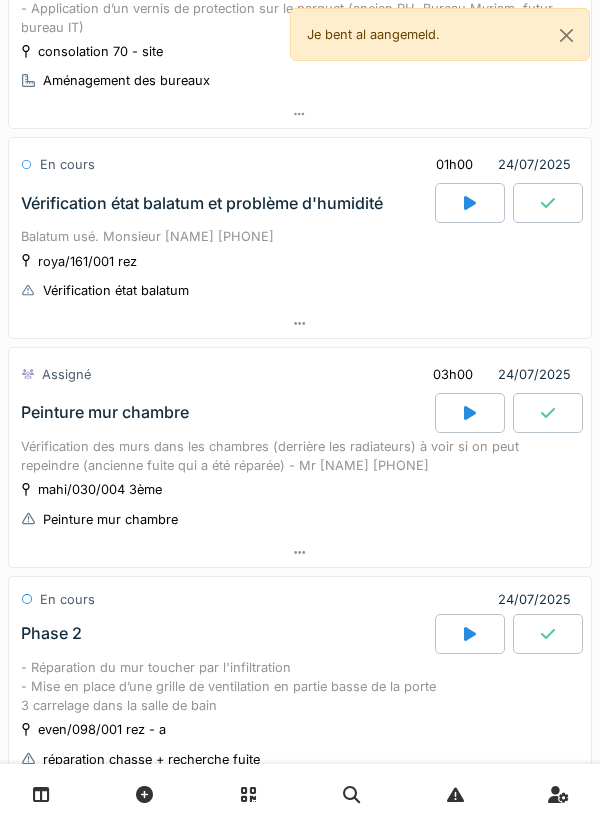 click 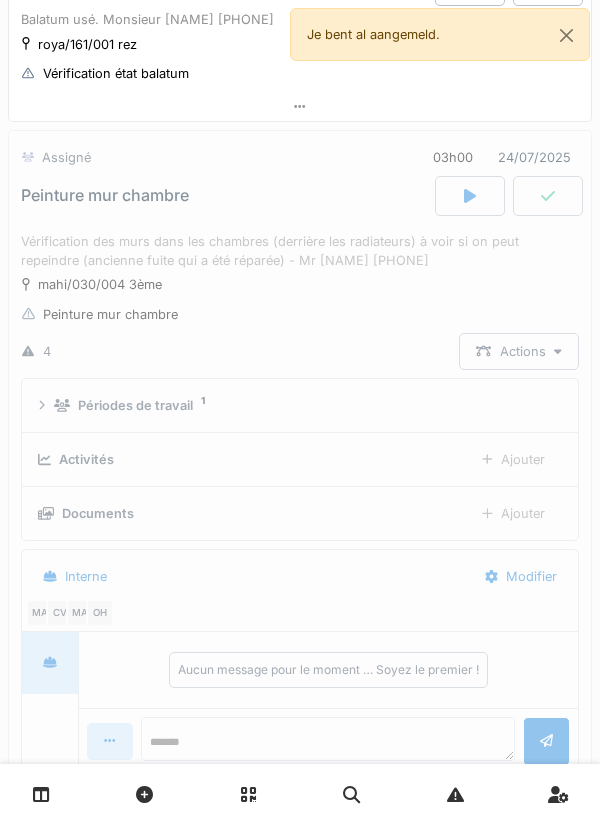 scroll, scrollTop: 558, scrollLeft: 0, axis: vertical 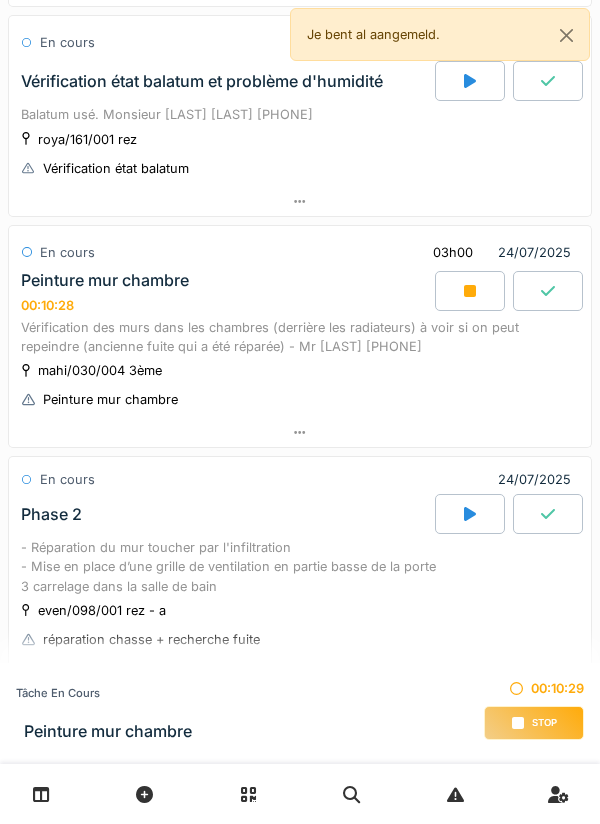 click on "mahi/030/004 3ème Peinture mur chambre" at bounding box center [300, 385] 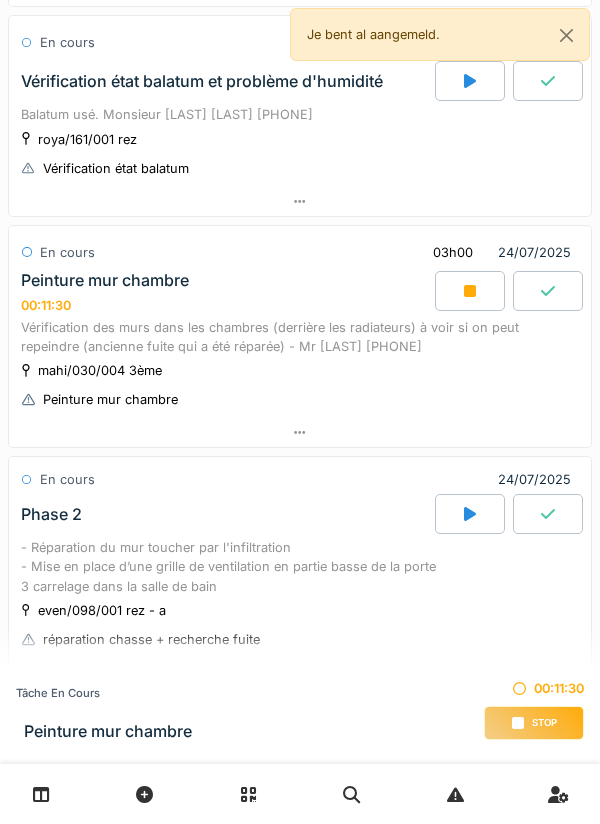 click on "Vérification des murs dans les chambres (derrière les radiateurs) à voir si on peut repeindre (ancienne fuite qui a été réparée) - Mr [LAST] [PHONE]" at bounding box center (300, 337) 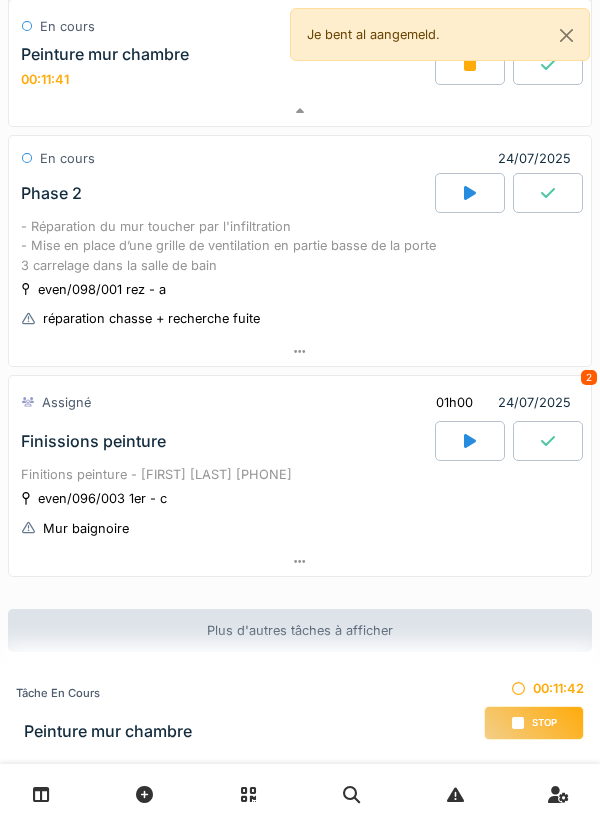 scroll, scrollTop: 0, scrollLeft: 0, axis: both 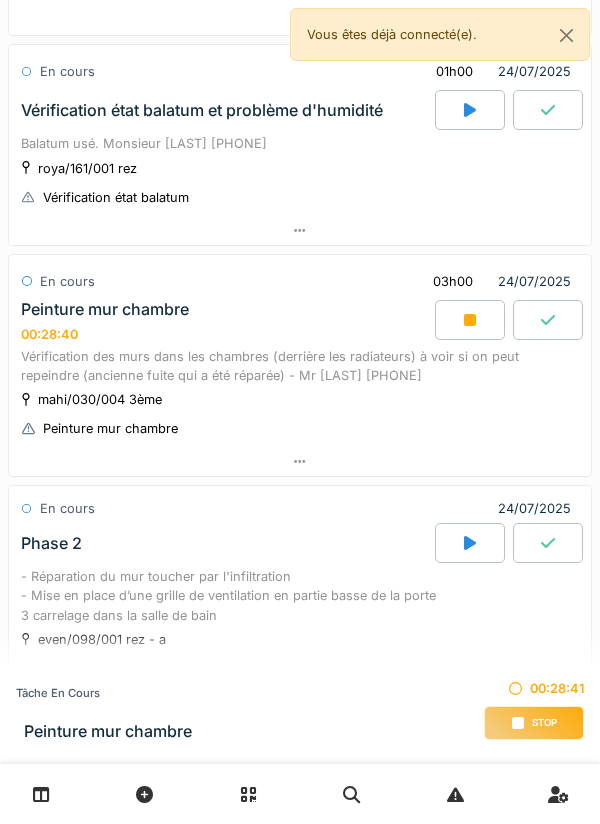 click on "Vérification des murs dans les chambres (derrière les radiateurs) à voir si on peut repeindre (ancienne fuite qui a été réparée) - Mr [LAST] [PHONE]" at bounding box center (300, 366) 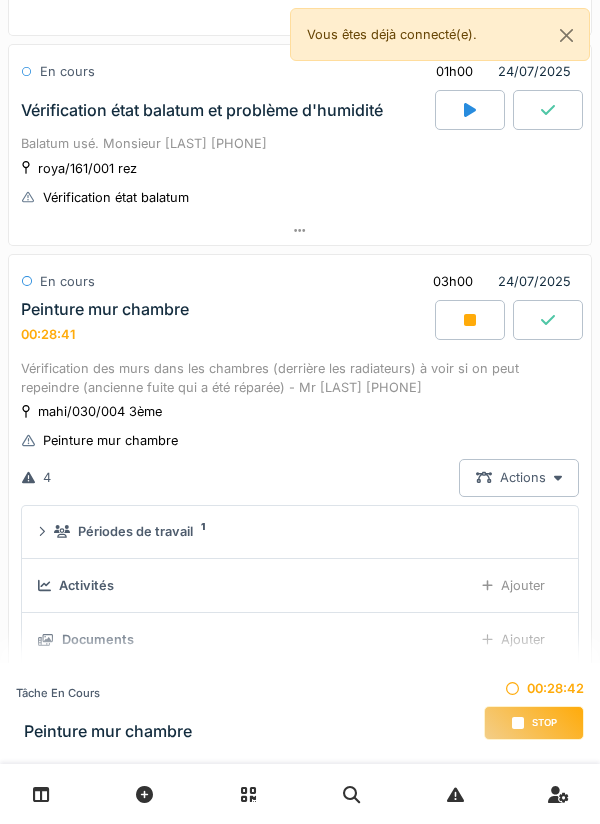 scroll, scrollTop: 558, scrollLeft: 0, axis: vertical 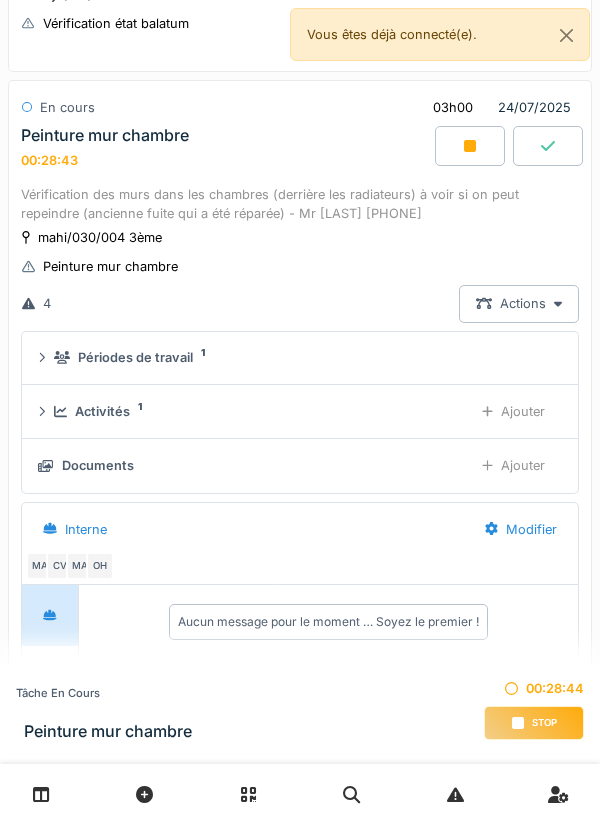 click on "Ajouter" at bounding box center [513, 411] 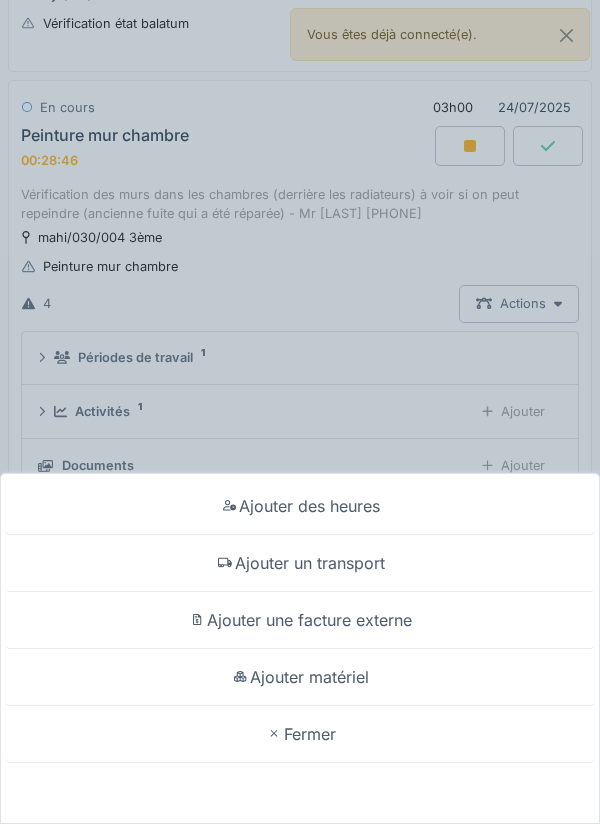 click on "Ajouter des heures Ajouter un transport Ajouter une facture externe Ajouter matériel Fermer" at bounding box center [300, 412] 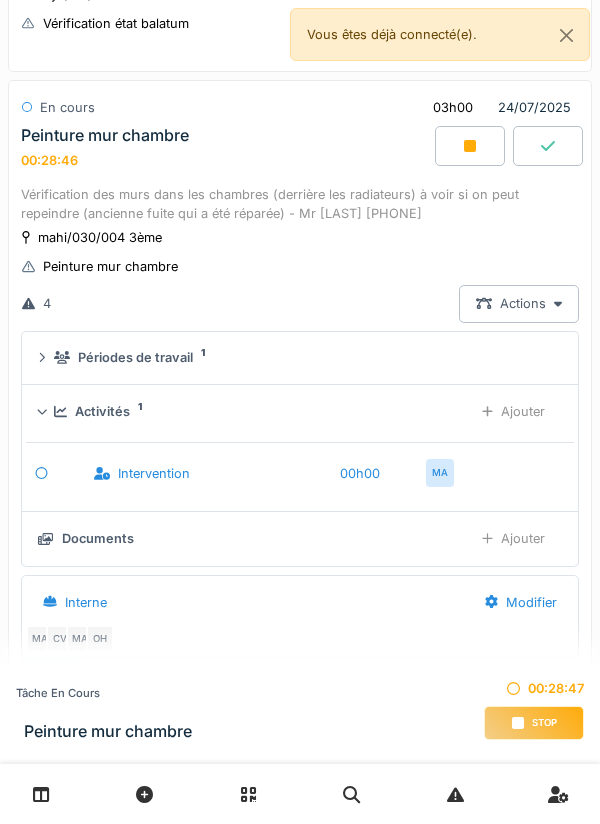 click at bounding box center (487, 538) 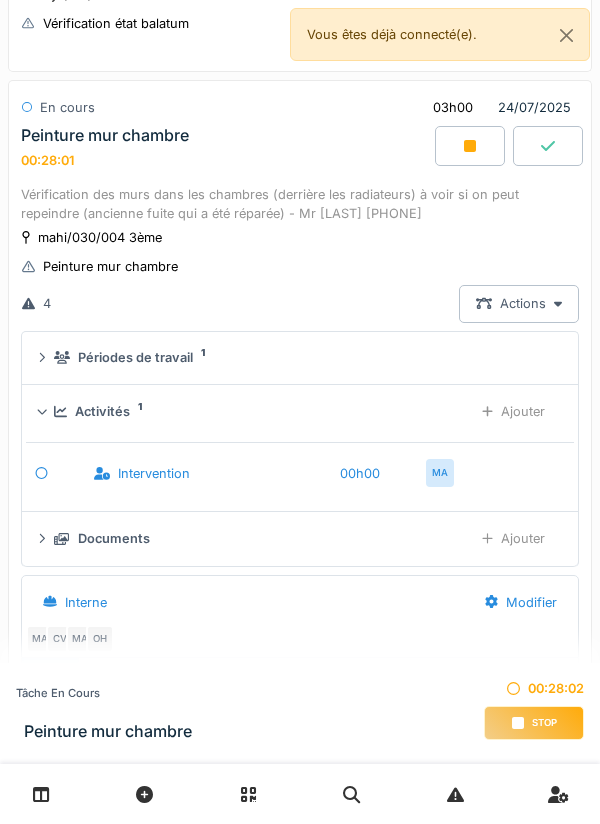 click on "Ajouter" at bounding box center [513, 538] 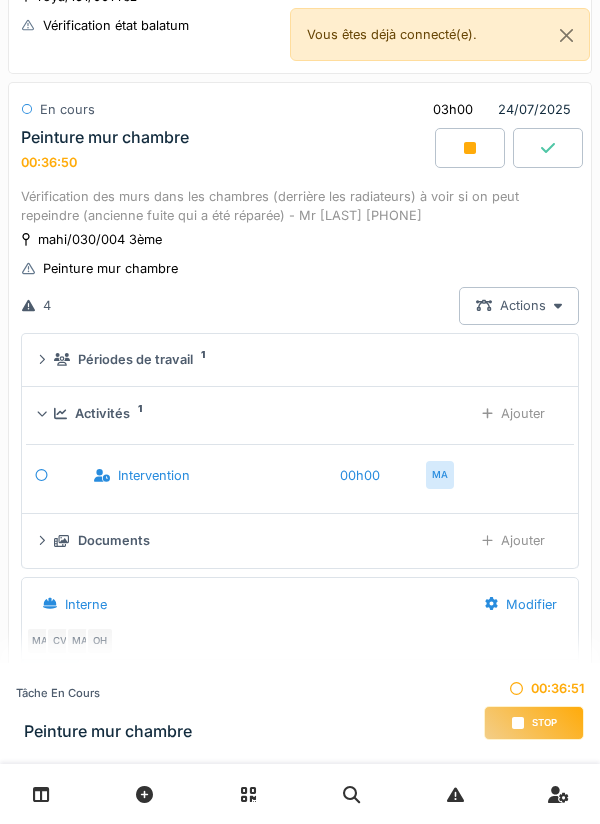 scroll, scrollTop: 554, scrollLeft: 0, axis: vertical 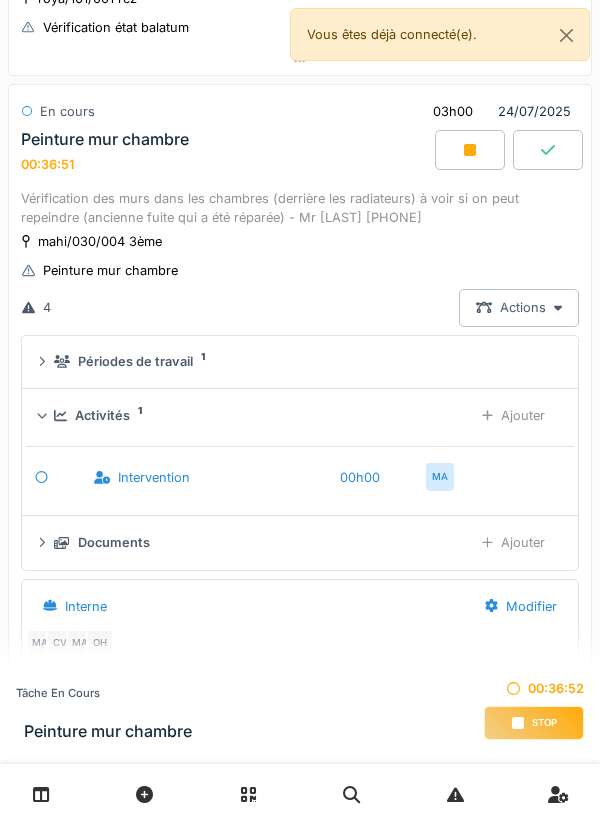 click on "Ajouter" at bounding box center (513, 542) 